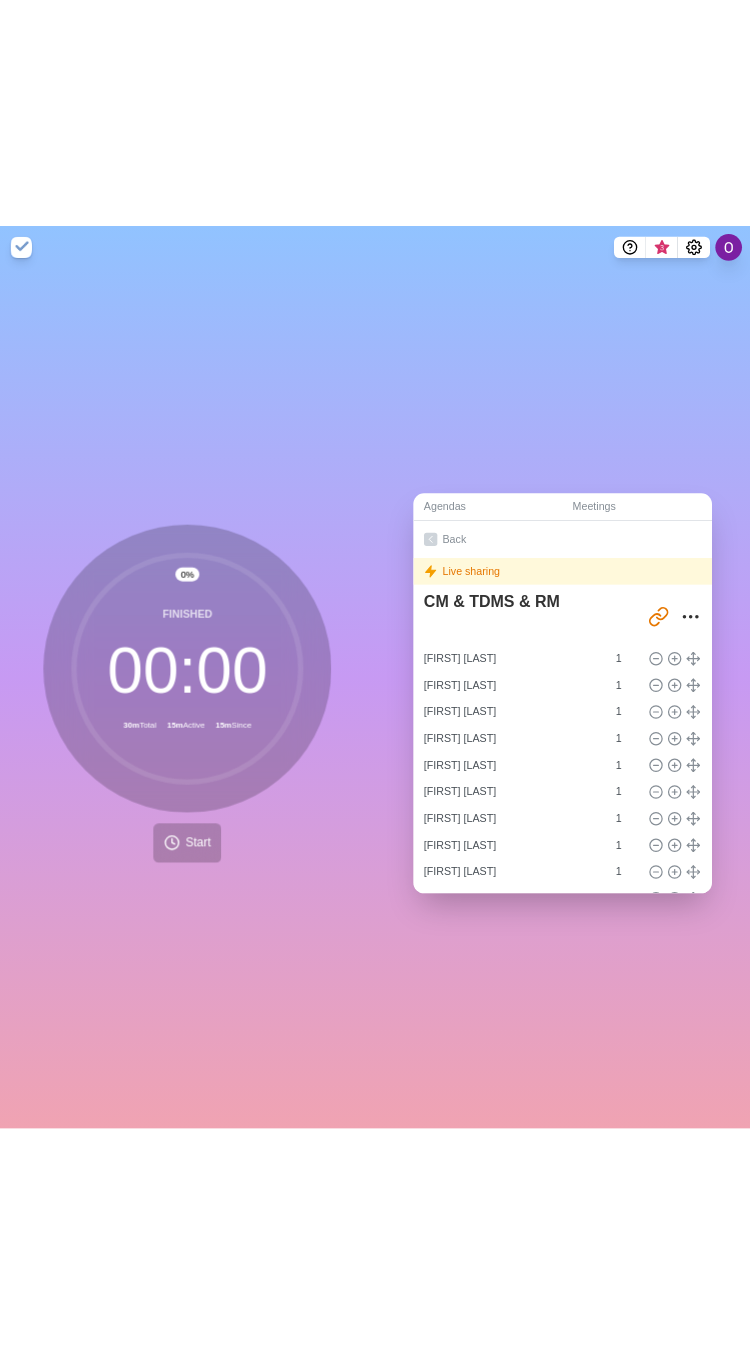 scroll, scrollTop: 0, scrollLeft: 0, axis: both 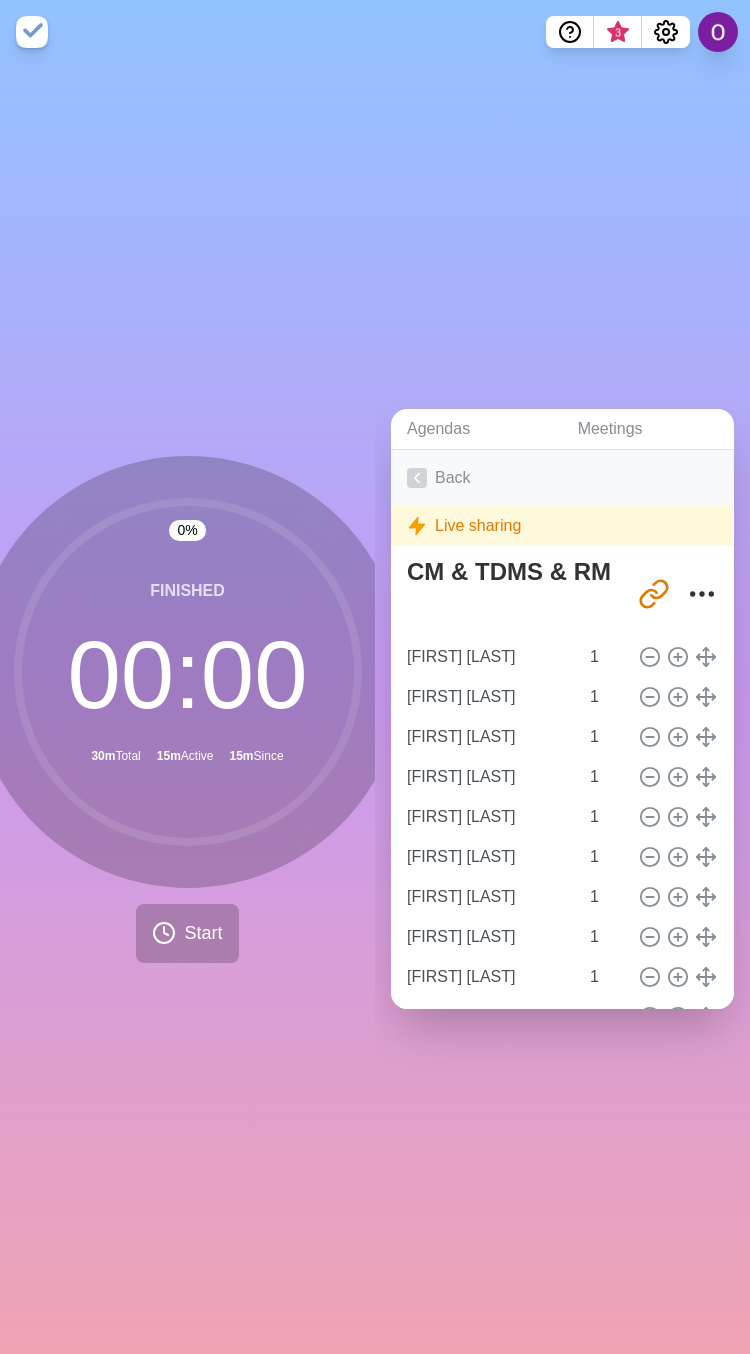 click on "Back" at bounding box center [562, 478] 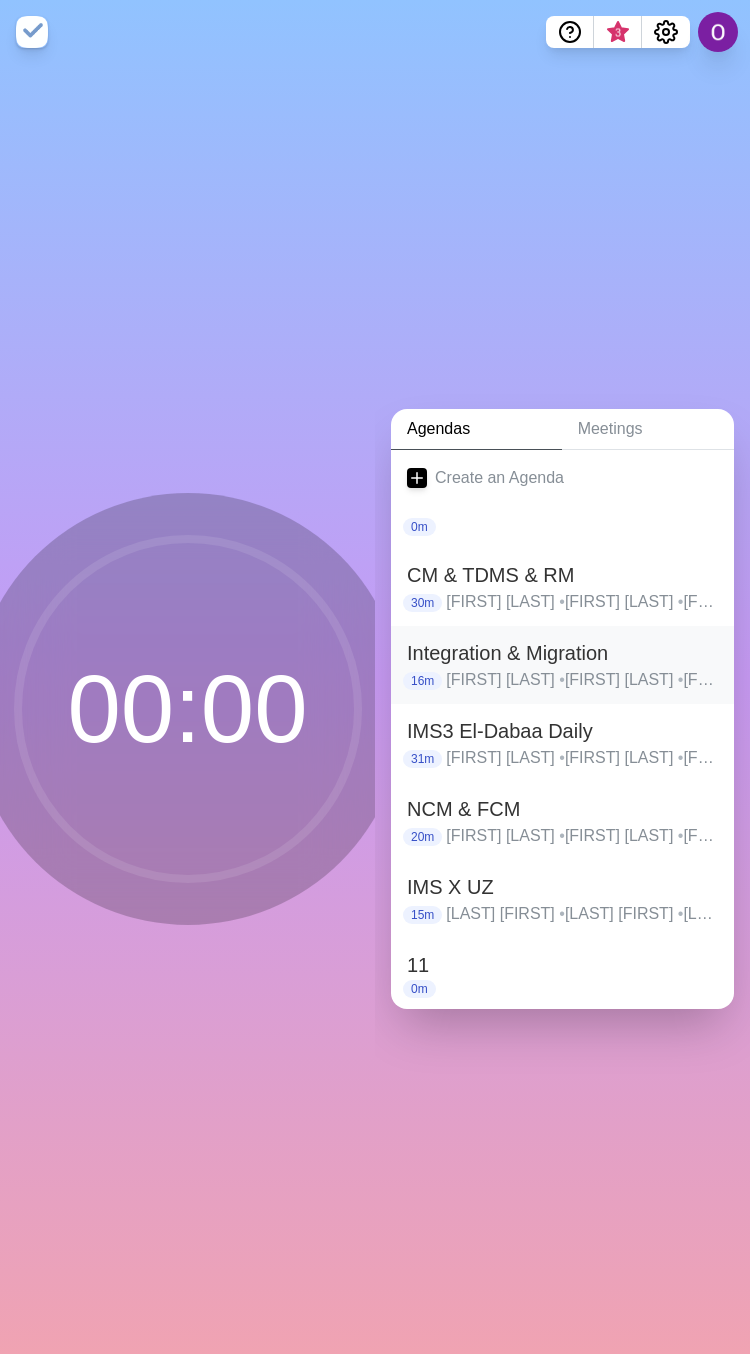 click on "Integration & Migration" at bounding box center (562, 653) 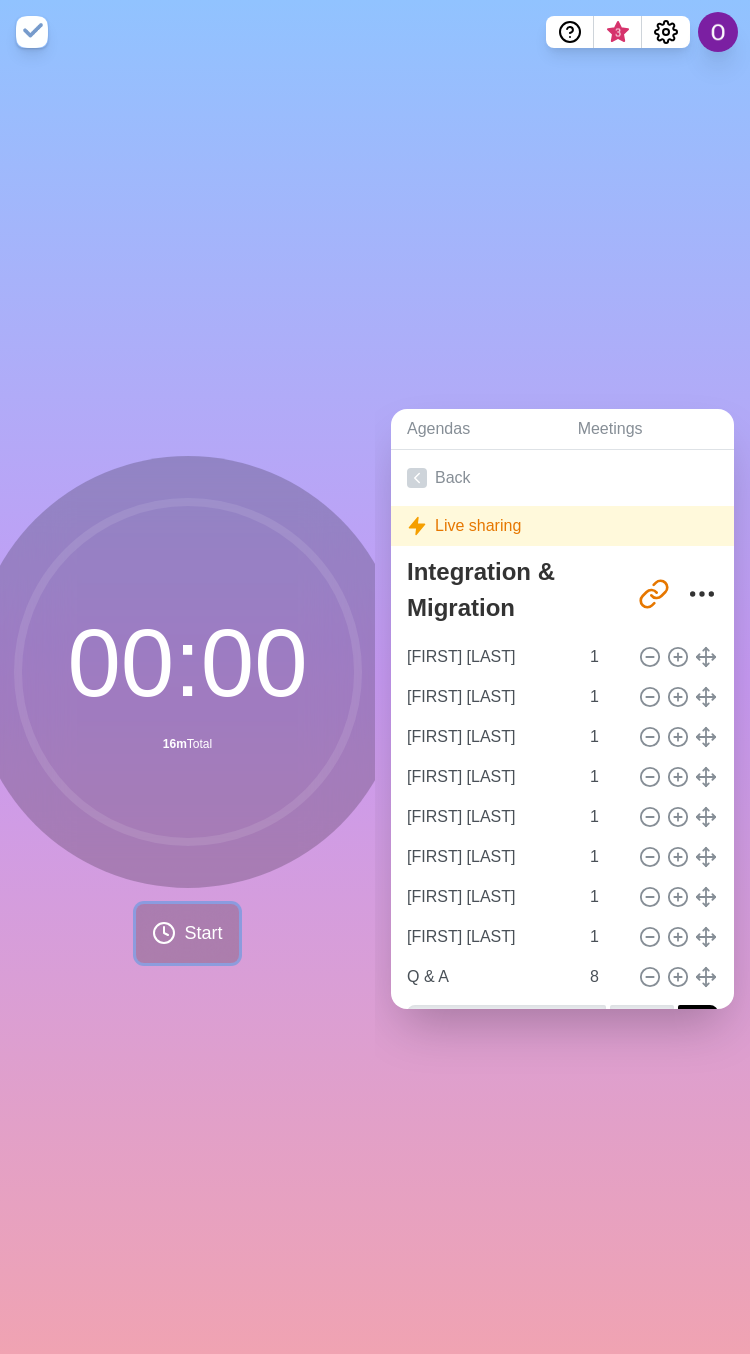 click on "Start" at bounding box center [203, 933] 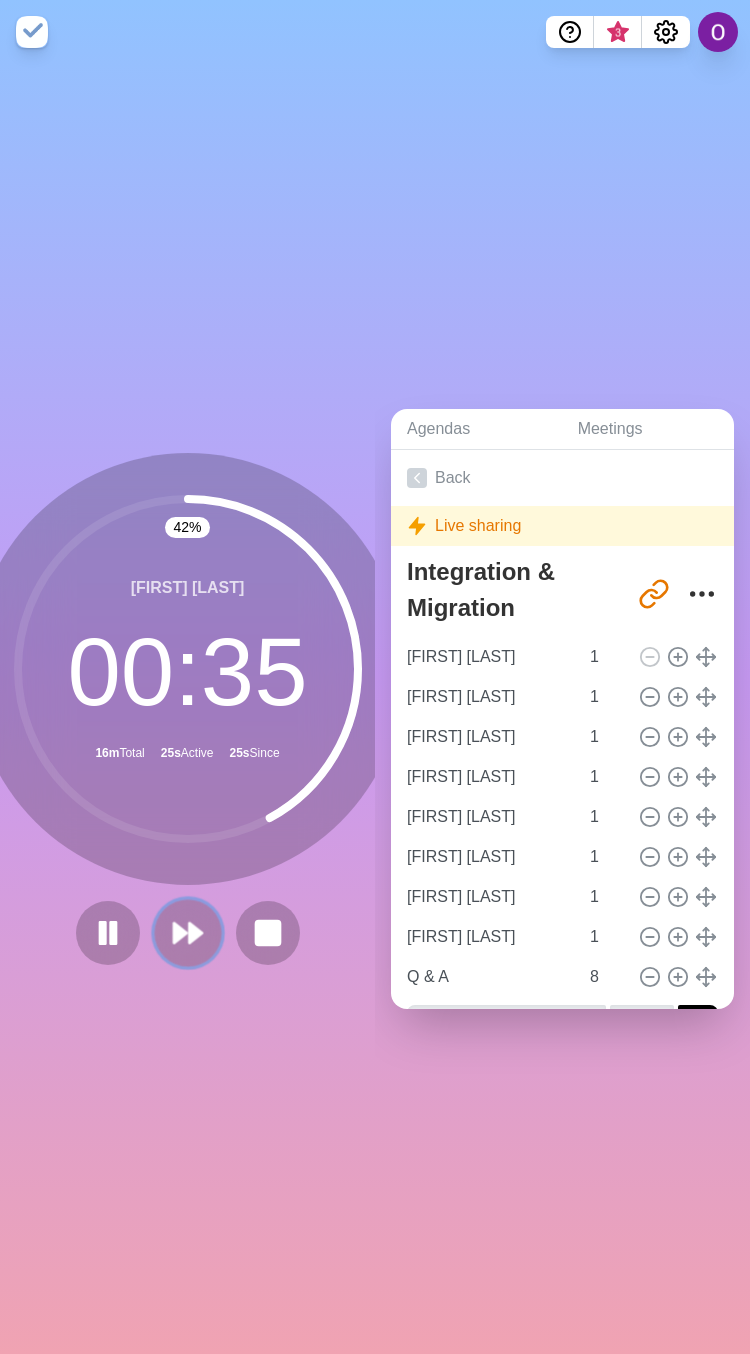 click 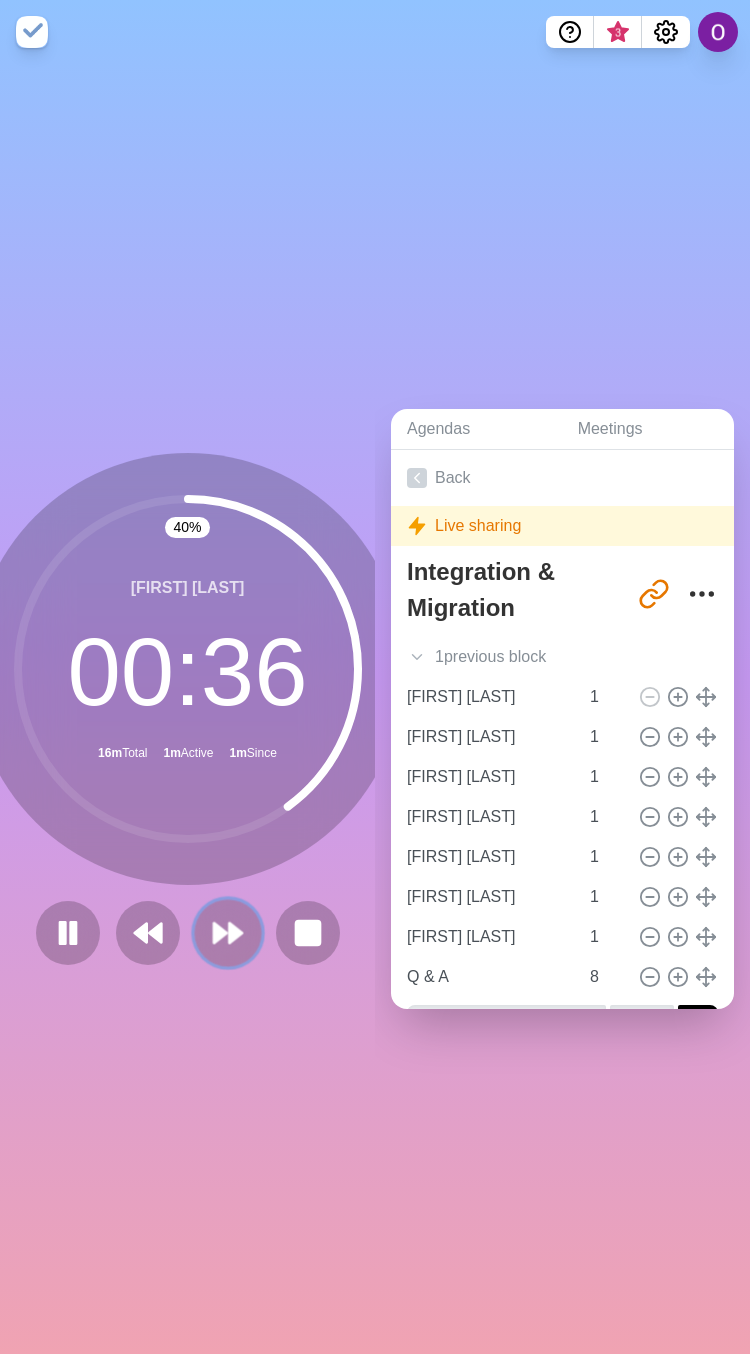 click 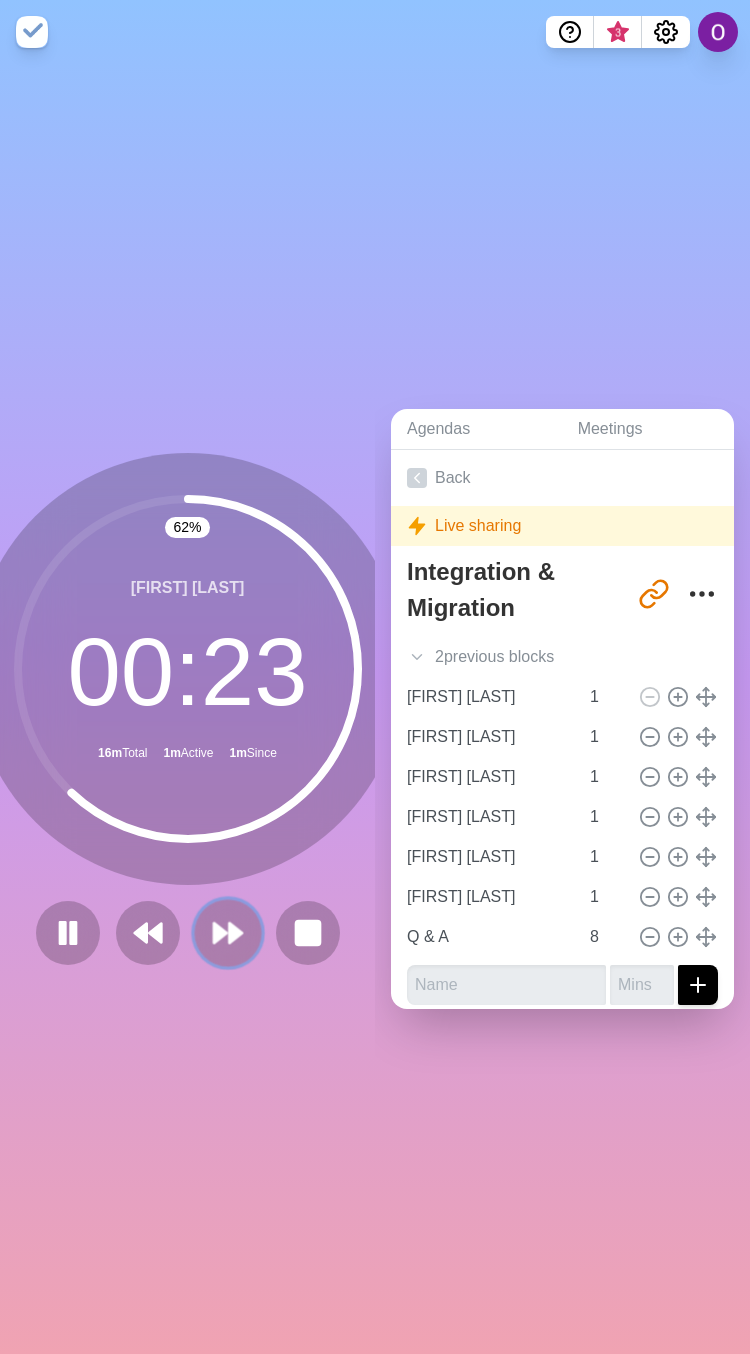 click 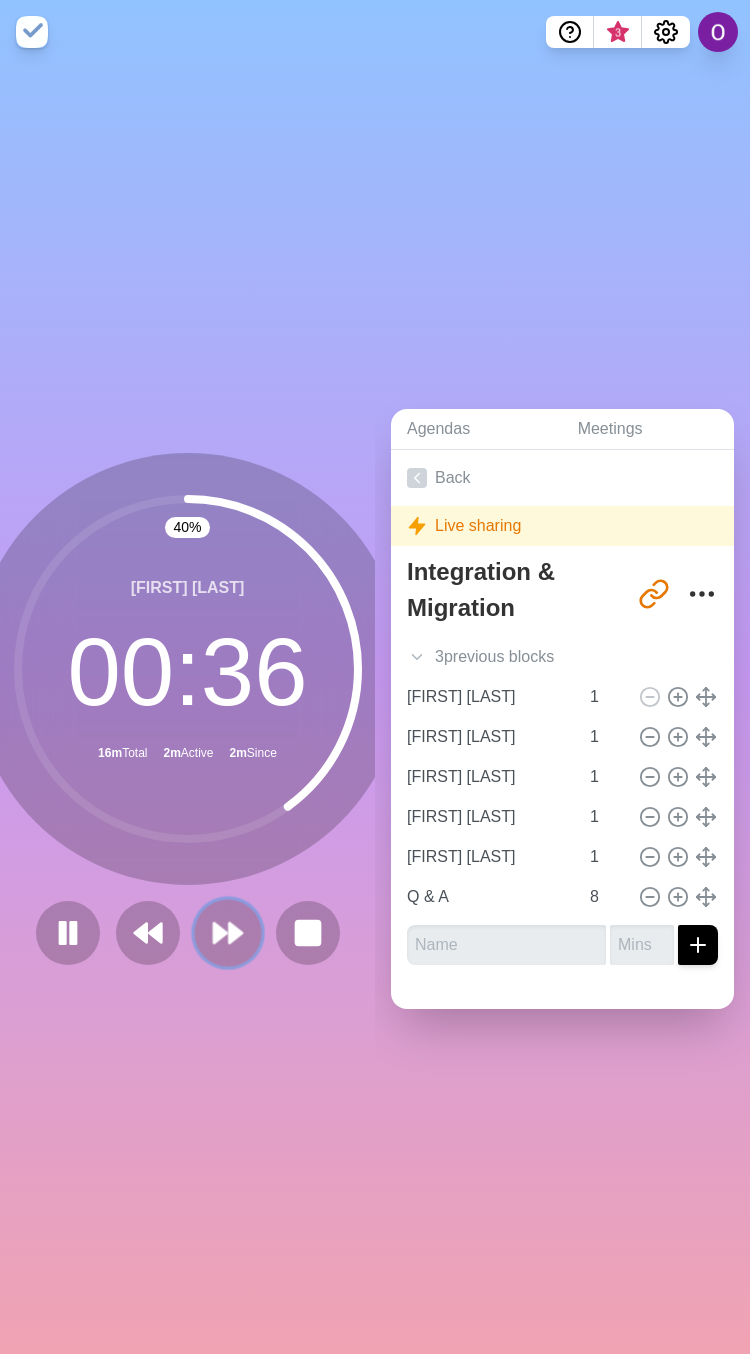 click 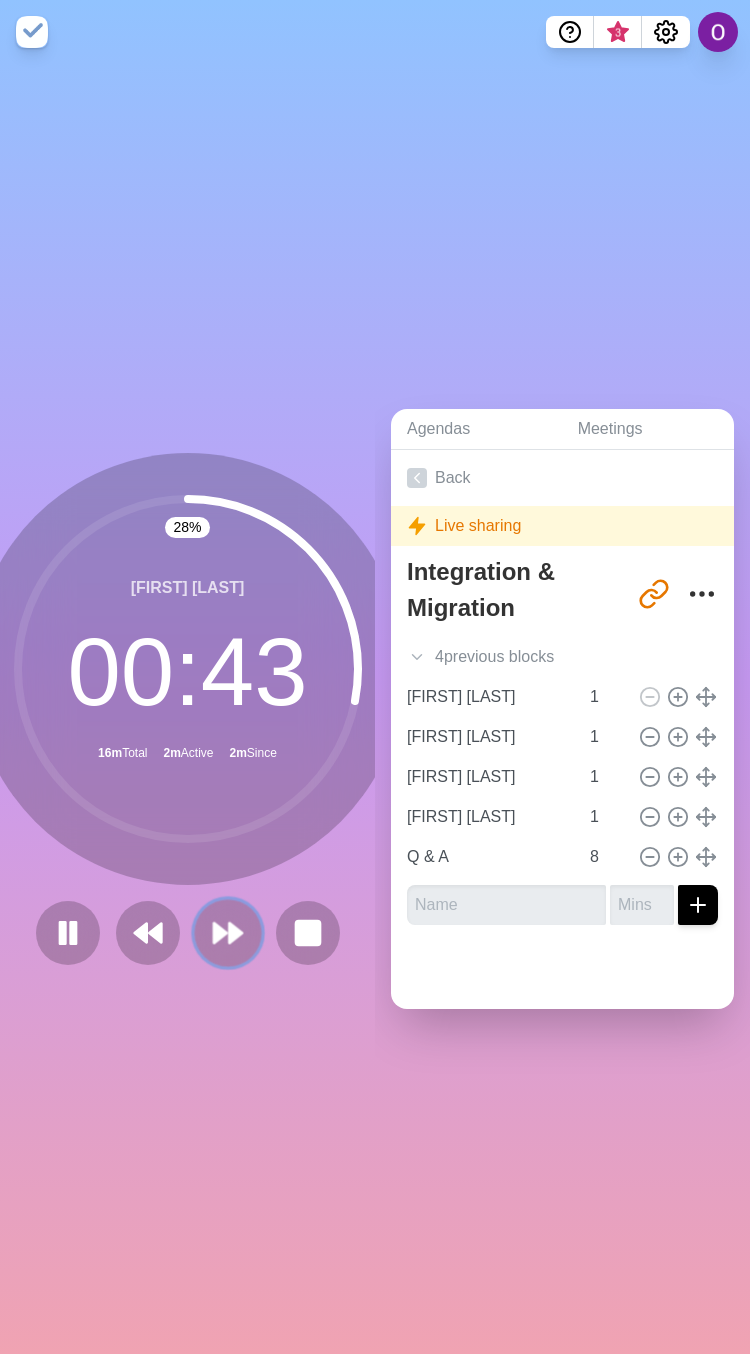 click at bounding box center [227, 932] 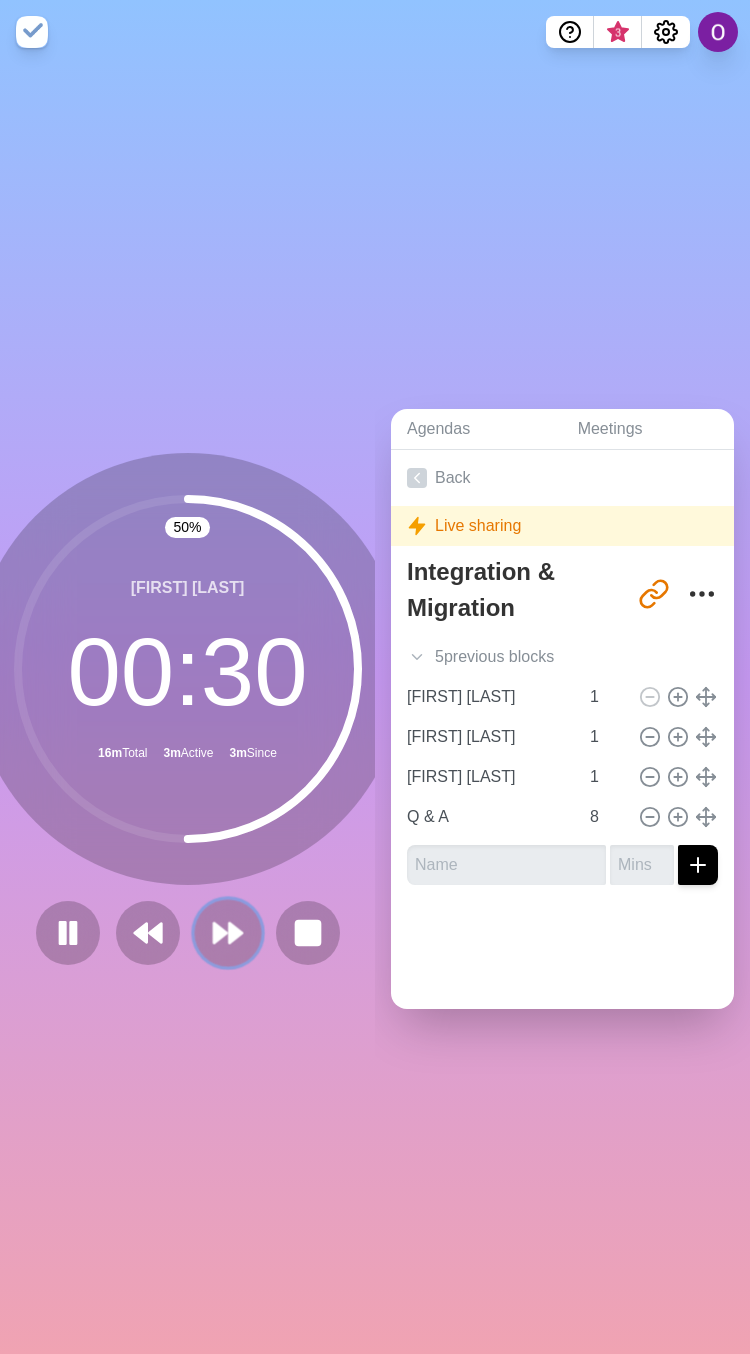 click at bounding box center (227, 932) 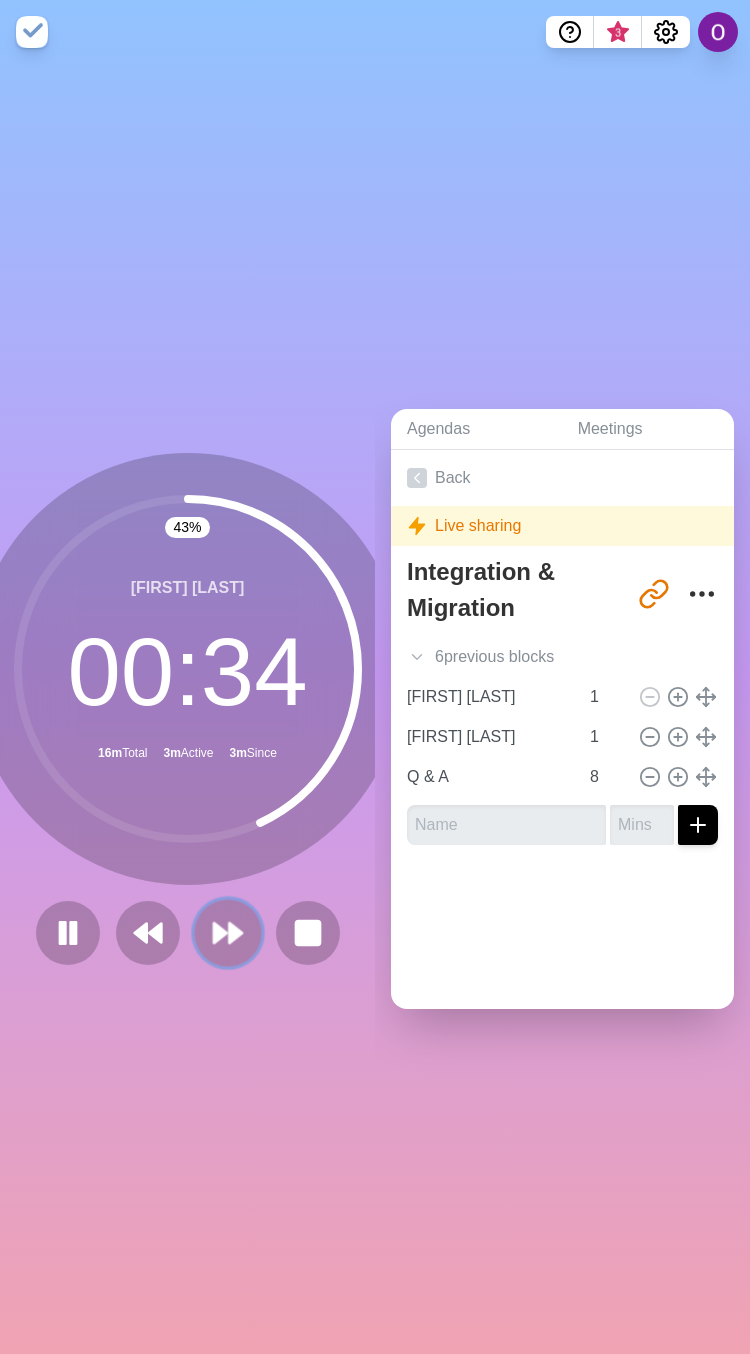 click 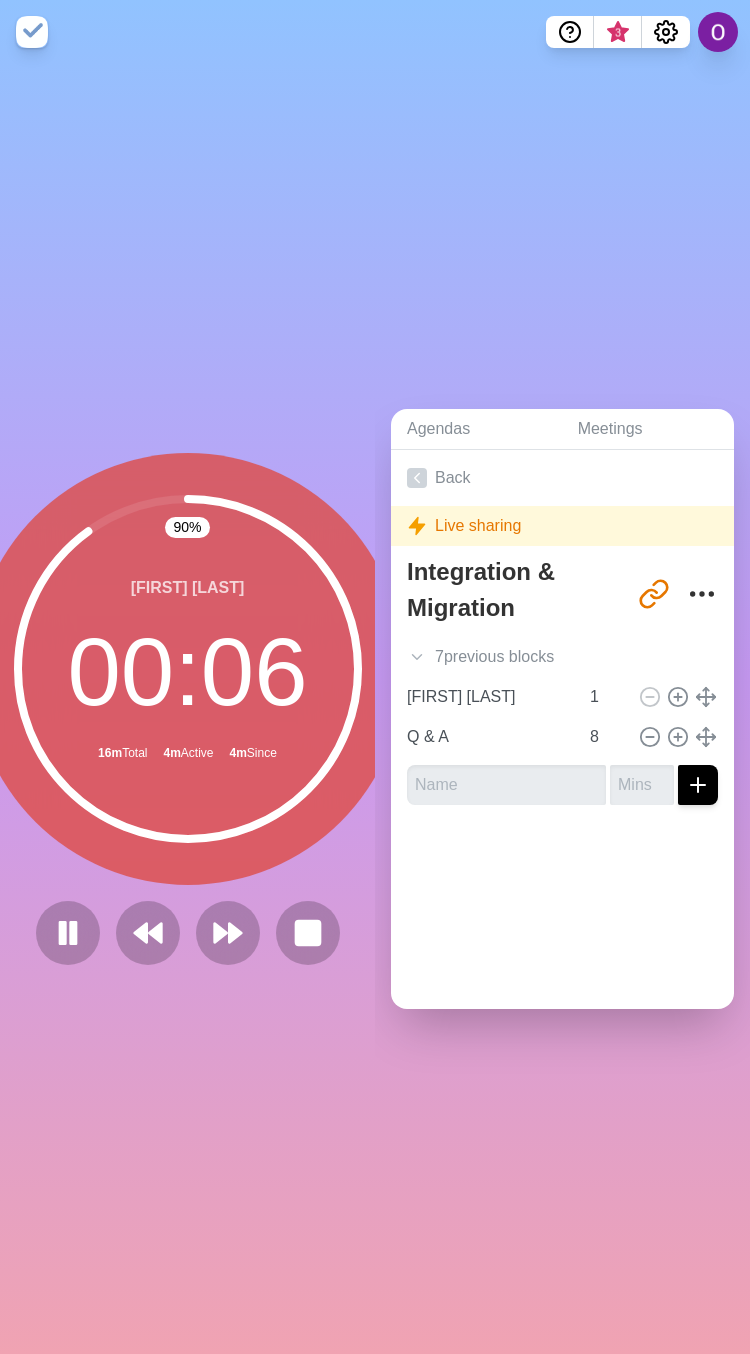click on "90 %   [FIRST] [LAST]     00 : 06   16m
Total   4m
Active   4m
Since" at bounding box center [187, 709] 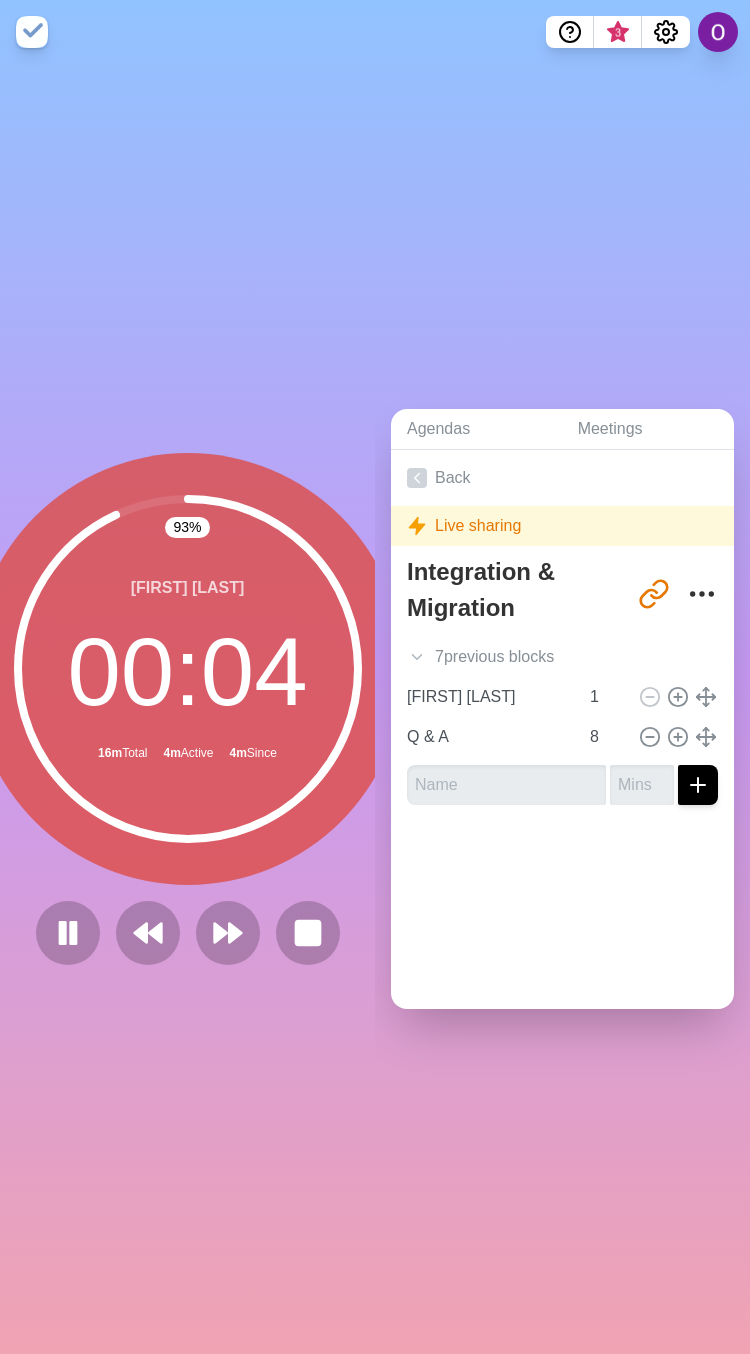 click on "Agendas   Meetings
Back
Live sharing   Integration & Migration   http://timeblocks.co/WwQmHuns1vml7QMXuhDn           7  previous block
s   [FIRST] [LAST]   1       [FIRST] [LAST]   1       [FIRST] [LAST]   1       [FIRST] [LAST]   1       [FIRST] [LAST]   1       [FIRST] [LAST]   1       [FIRST] [LAST]   1       [FIRST] [LAST]   1       Q & A   8" at bounding box center (562, 709) 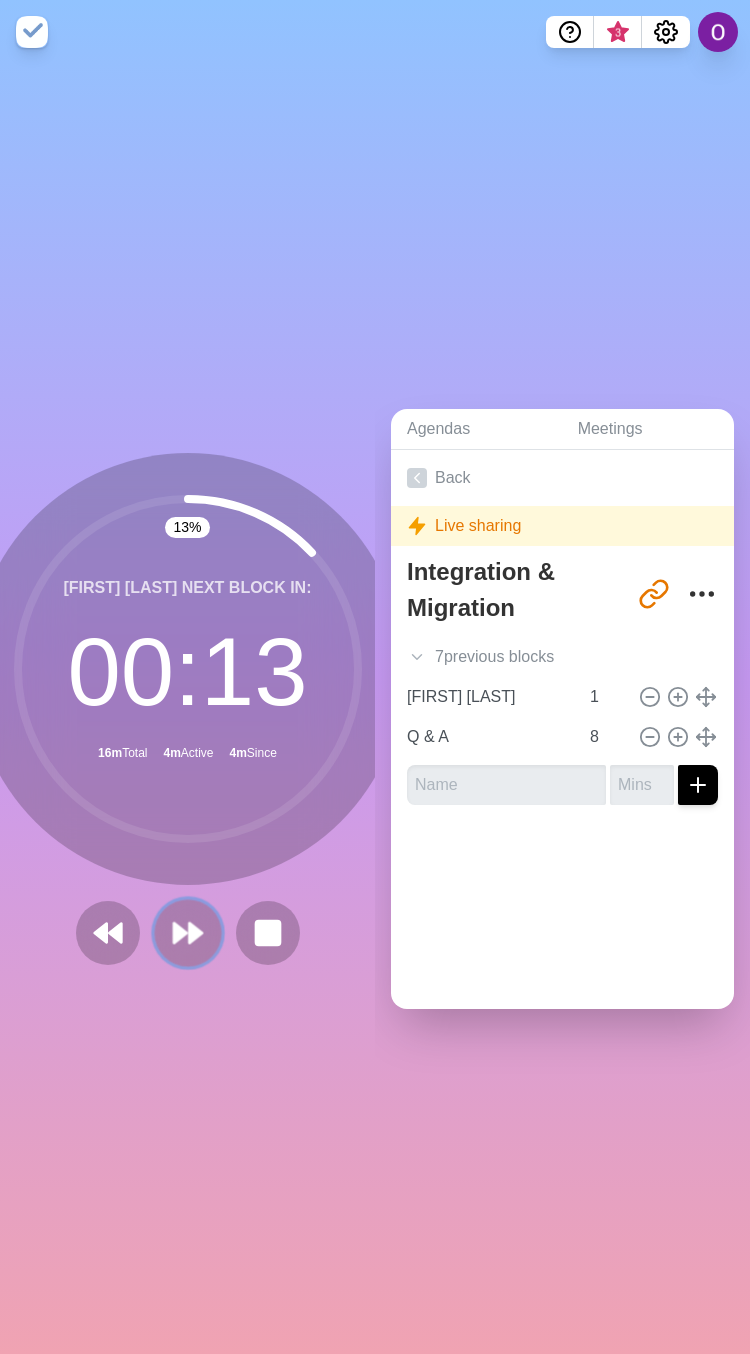 click 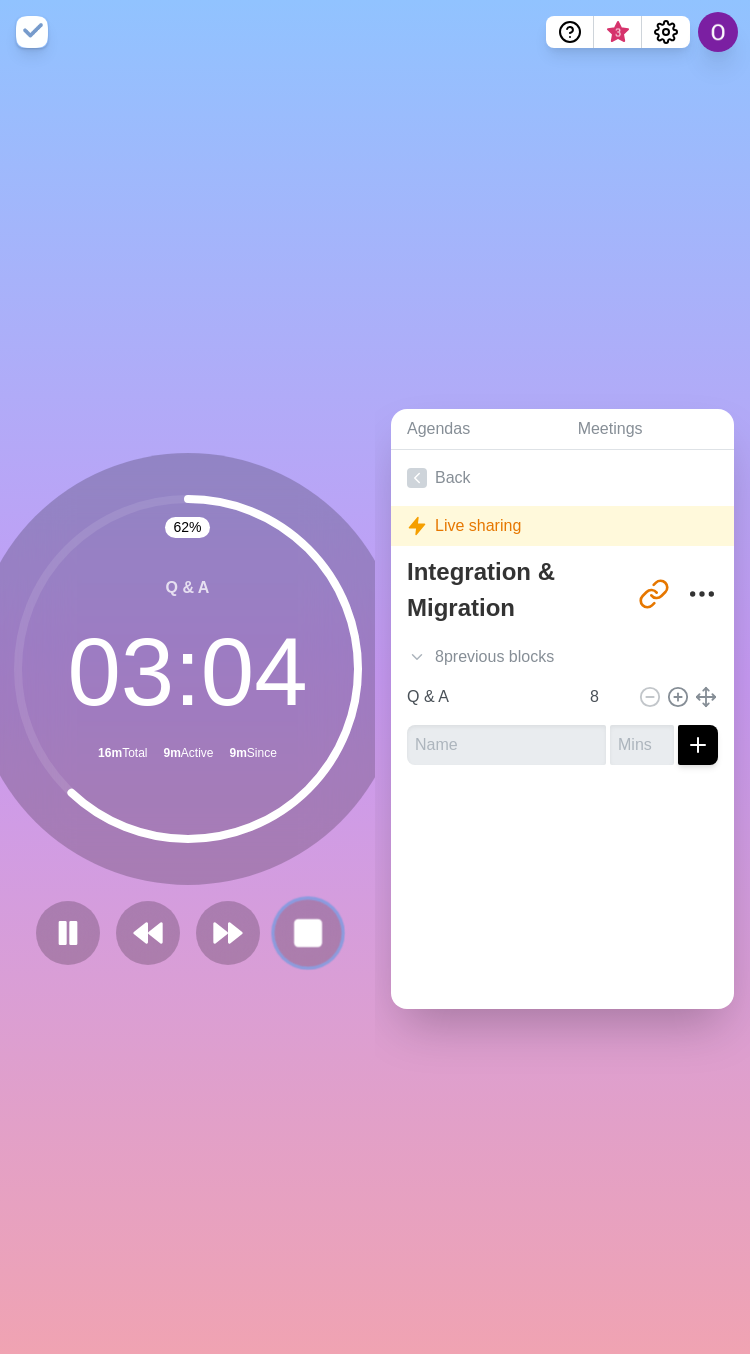 click 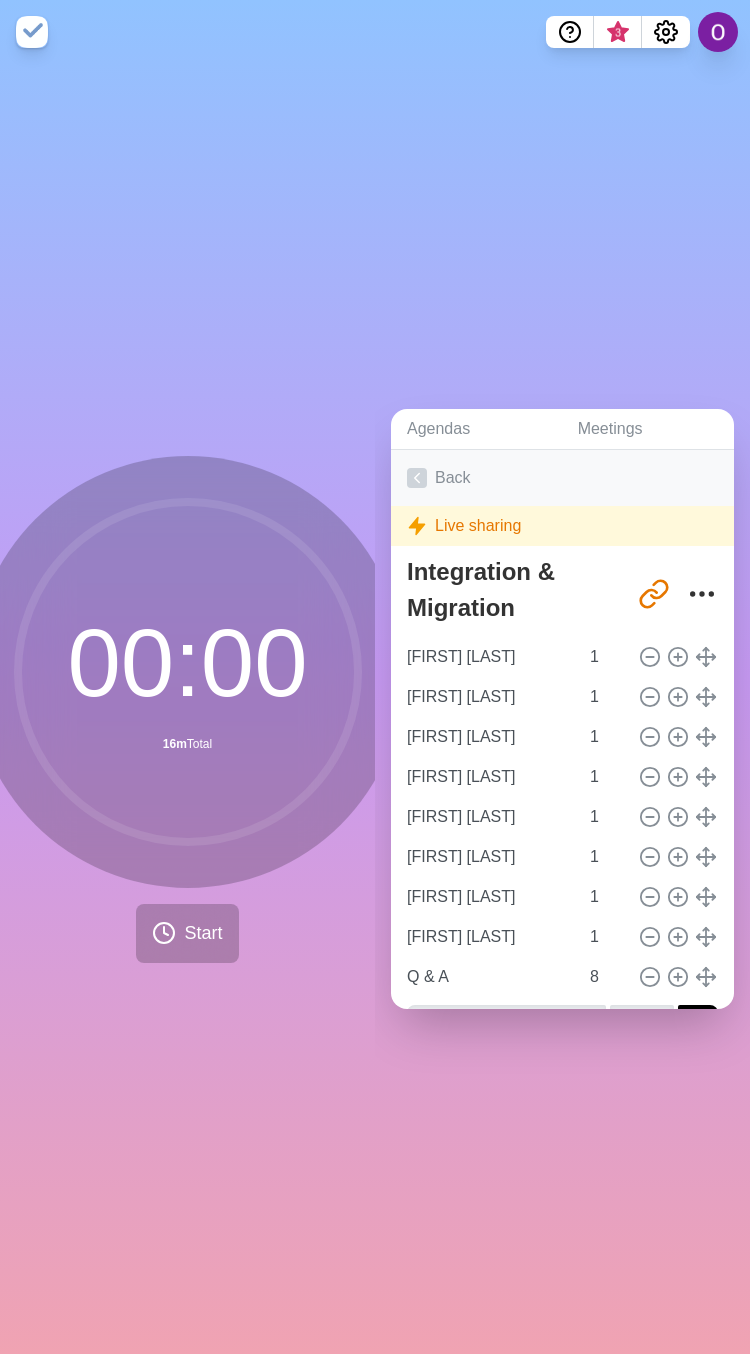 click on "Back" at bounding box center (562, 478) 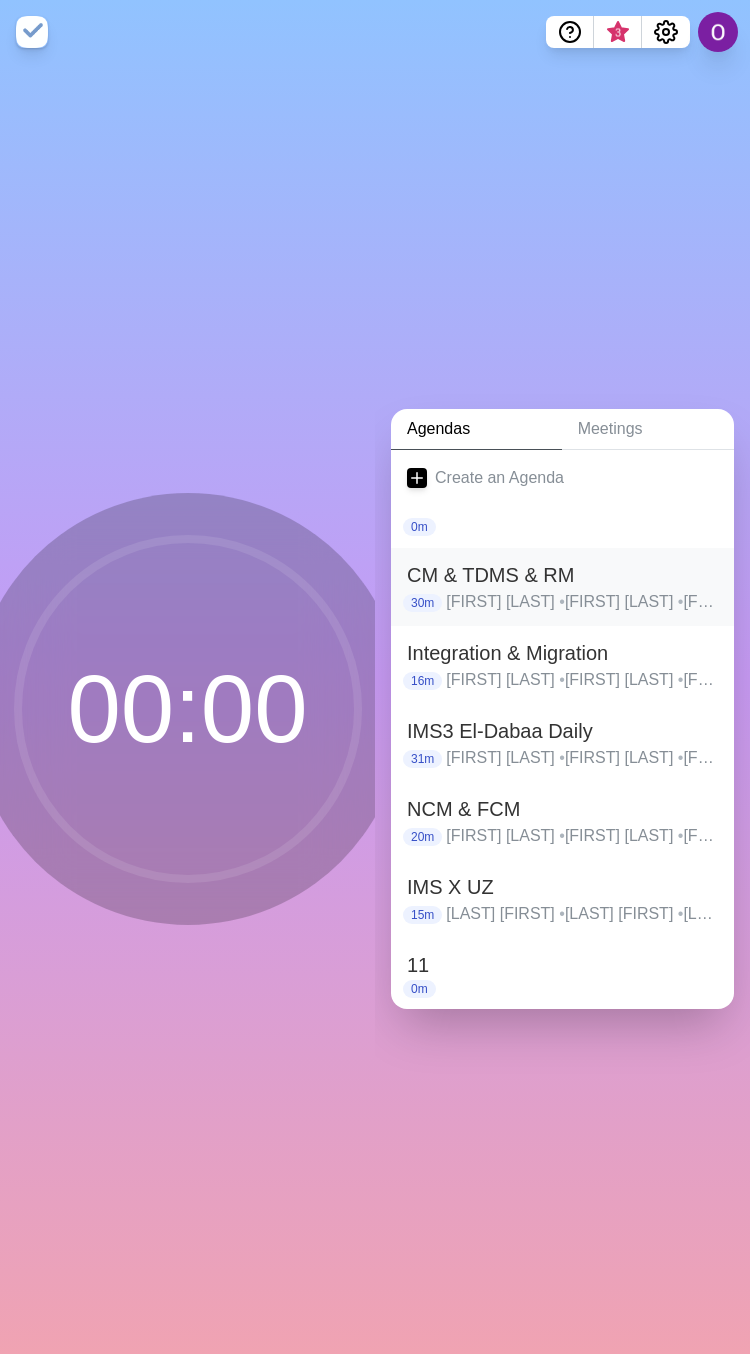 click on "[FIRST] [LAST]   •  [FIRST] [LAST]   •  [FIRST] [LAST]   •  [FIRST] [LAST]   •  [FIRST] [LAST]   •  [FIRST] [LAST]   •  [FIRST] [LAST]   •  [FIRST] [LAST]   •  [FIRST] [LAST]   •  [FIRST] [LAST]   •  [FIRST] [LAST]   •  [FIRST] [LAST]   •  [FIRST] [LAST]   •  [FIRST] [LAST]   •  [FIRST] [LAST]   •  [FIRST] [LAST]   •  [FIRST] [LAST]   •  [FIRST] [LAST]   •  [FIRST] [LAST]   •  [FIRST] [LAST]   •  [FIRST] [LAST]   •  [FIRST] [LAST]   •  [FIRST] [LAST]   •  [FIRST] [LAST]   •  Q & A" at bounding box center [582, 602] 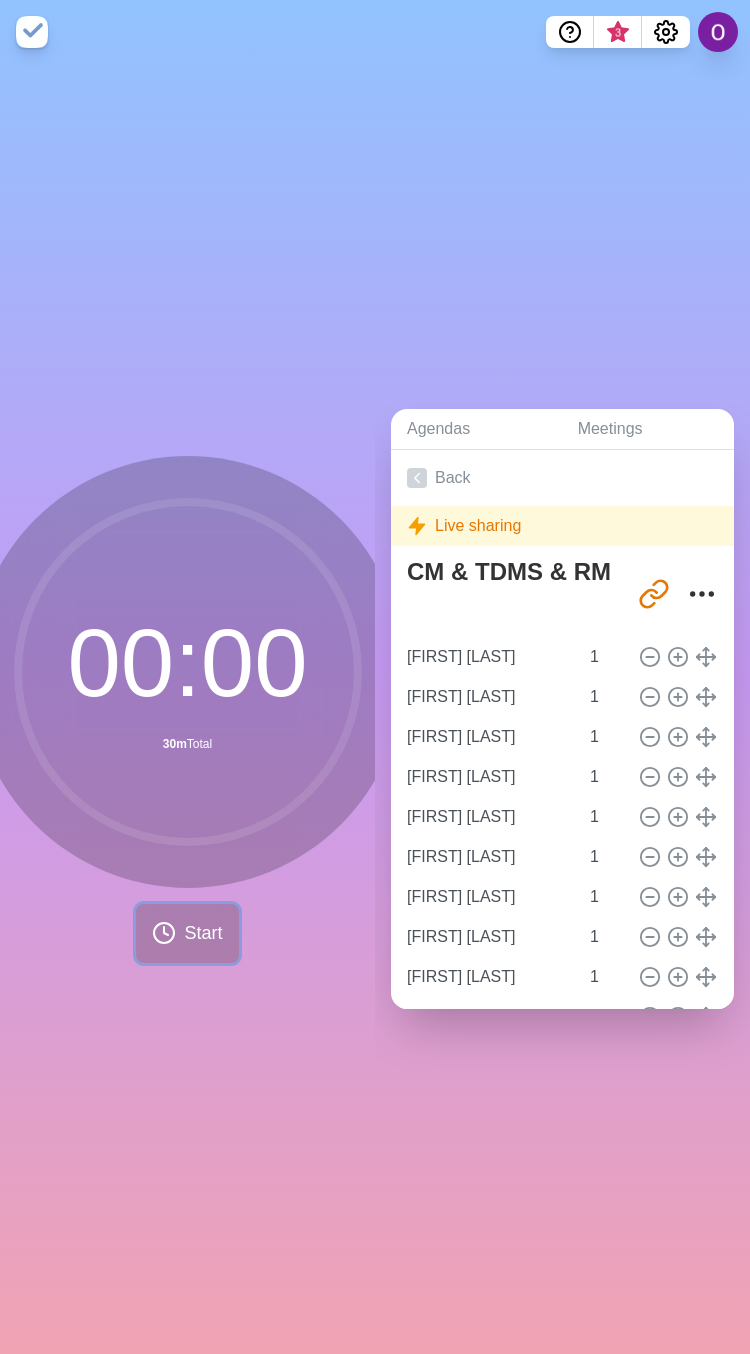 click on "Start" at bounding box center [203, 933] 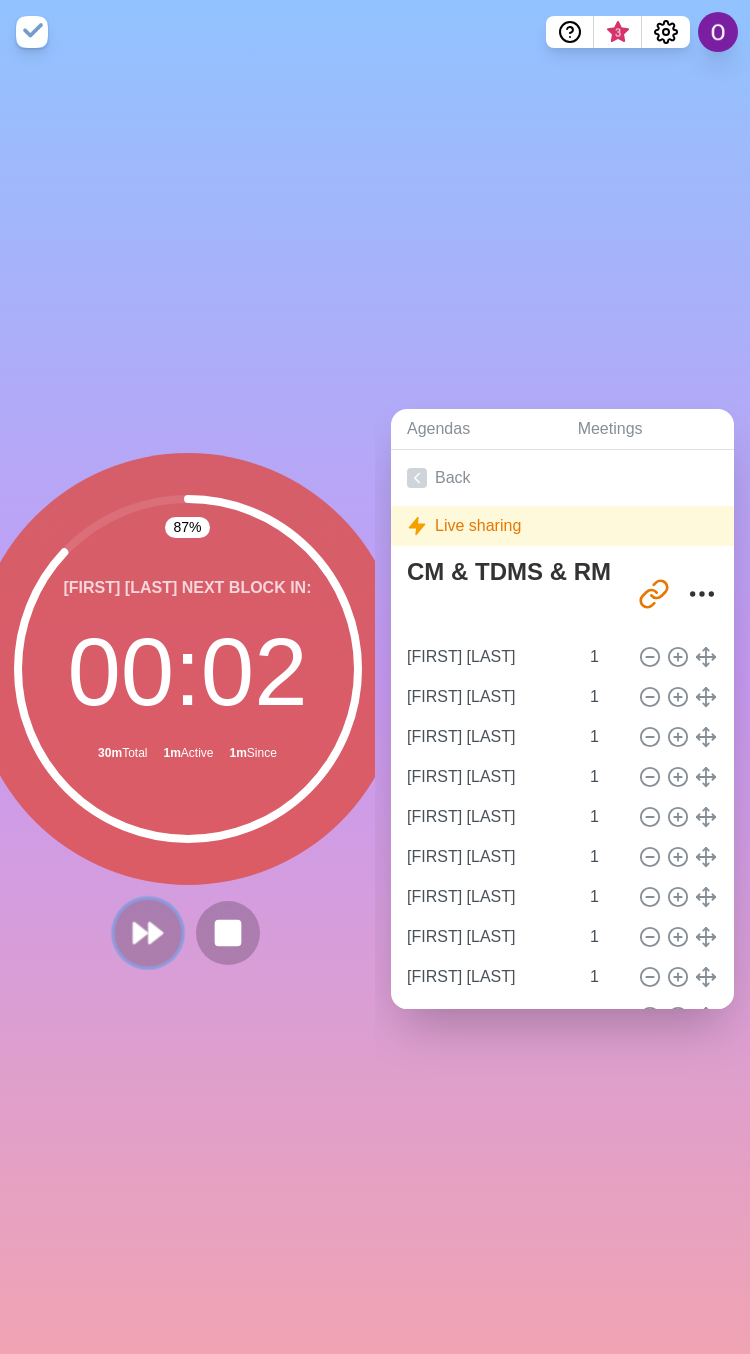 click 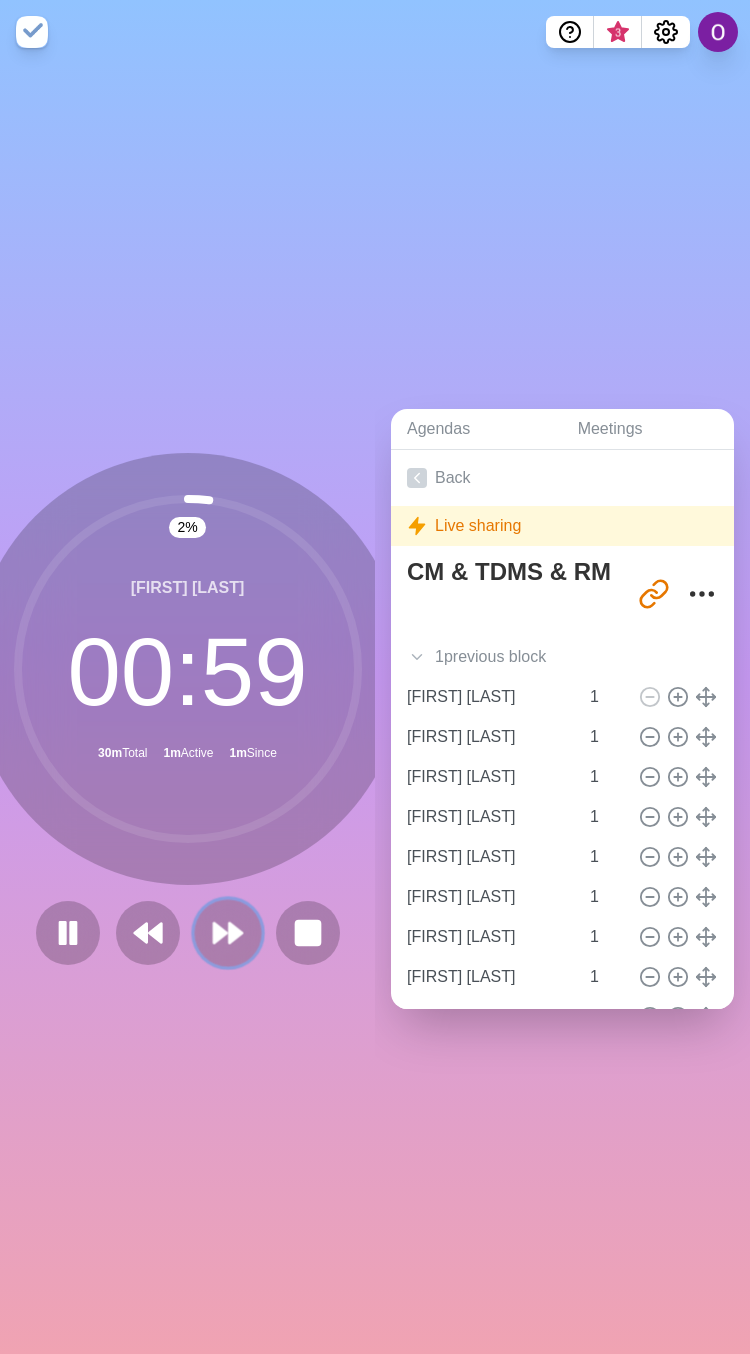 click 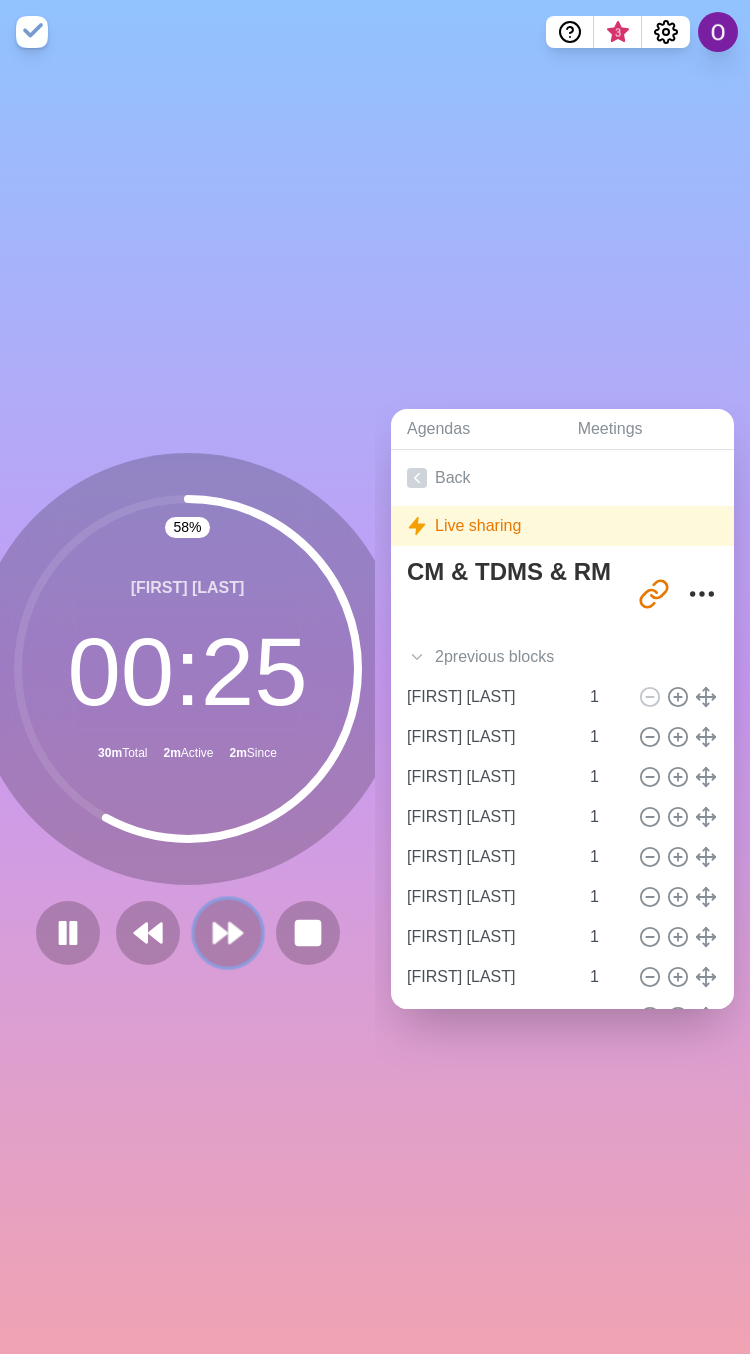 click at bounding box center [227, 932] 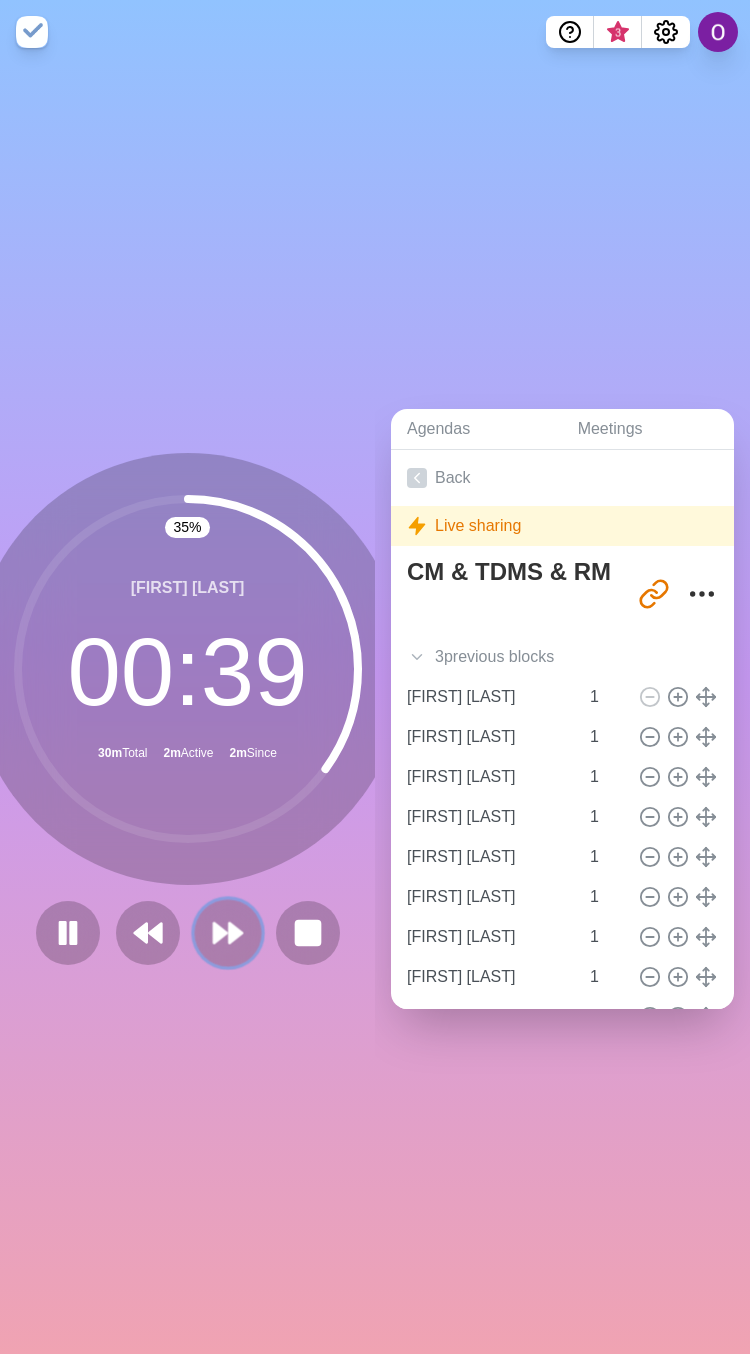 click 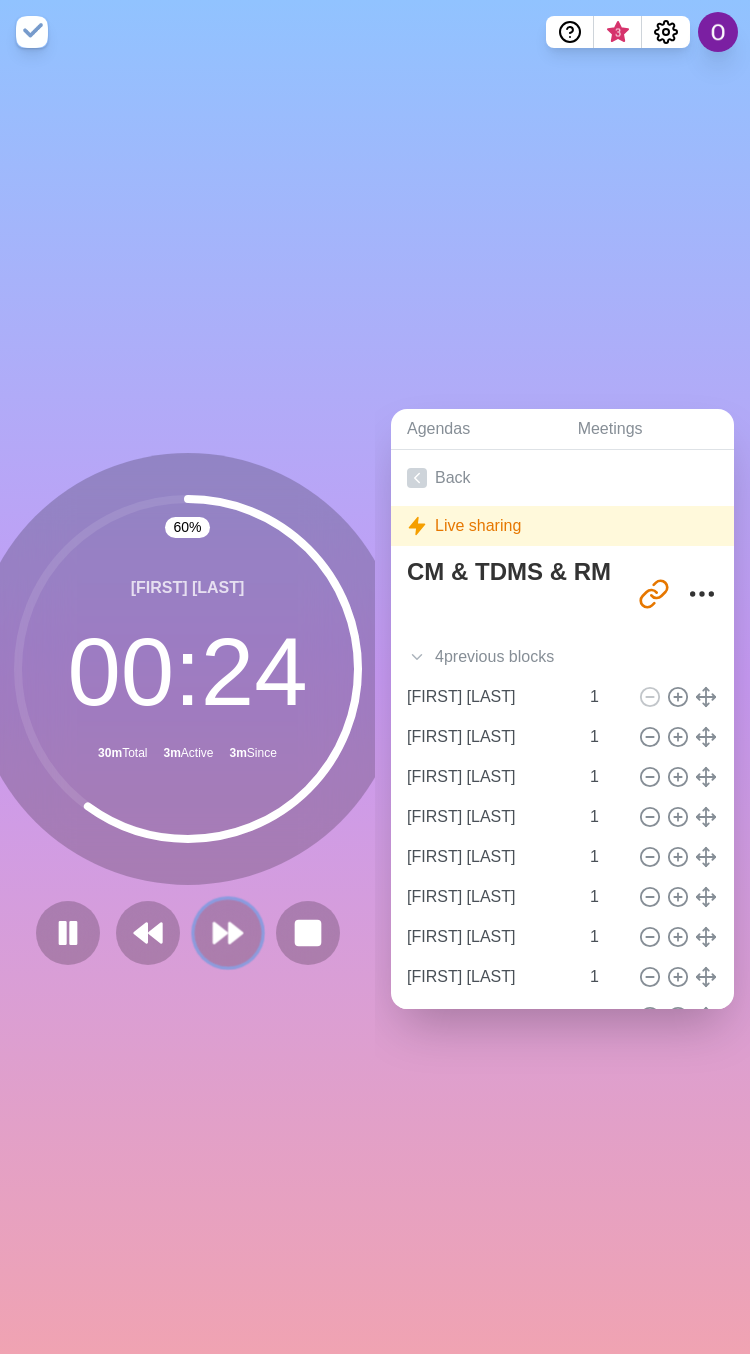click 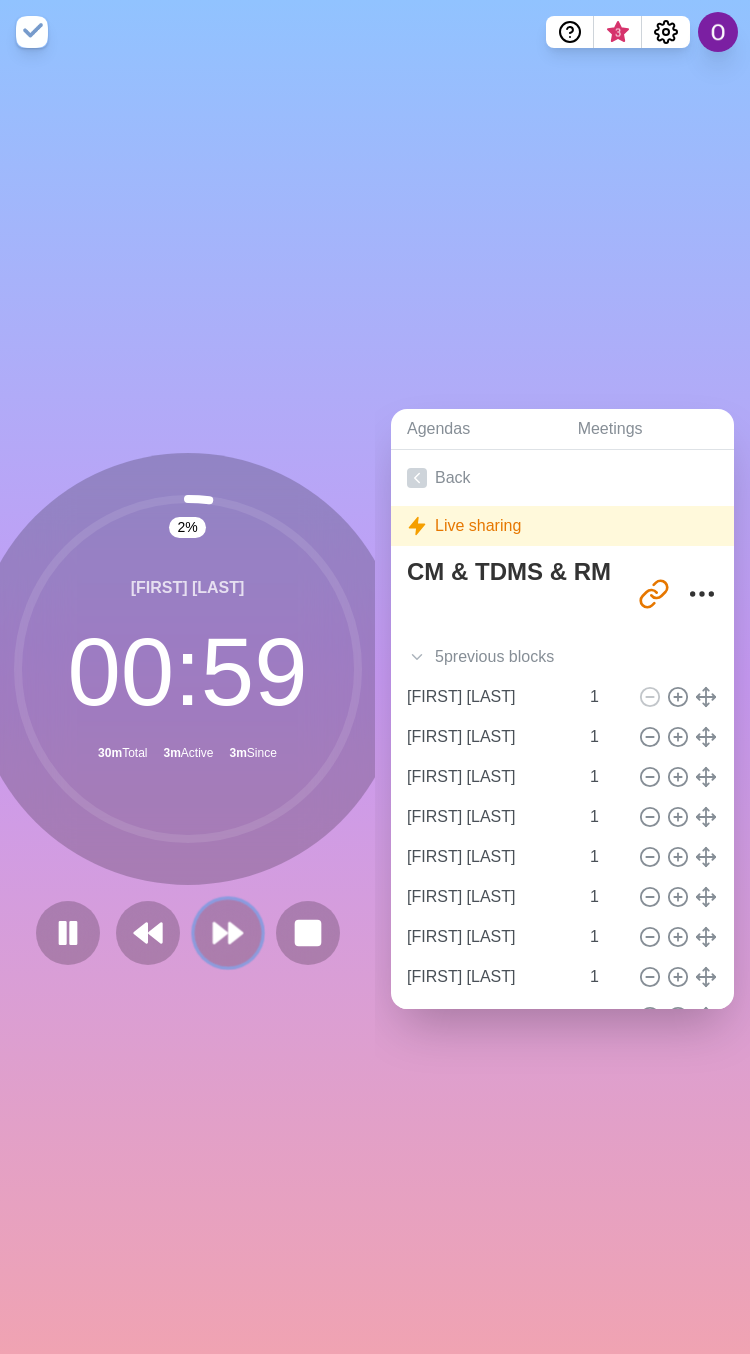 click 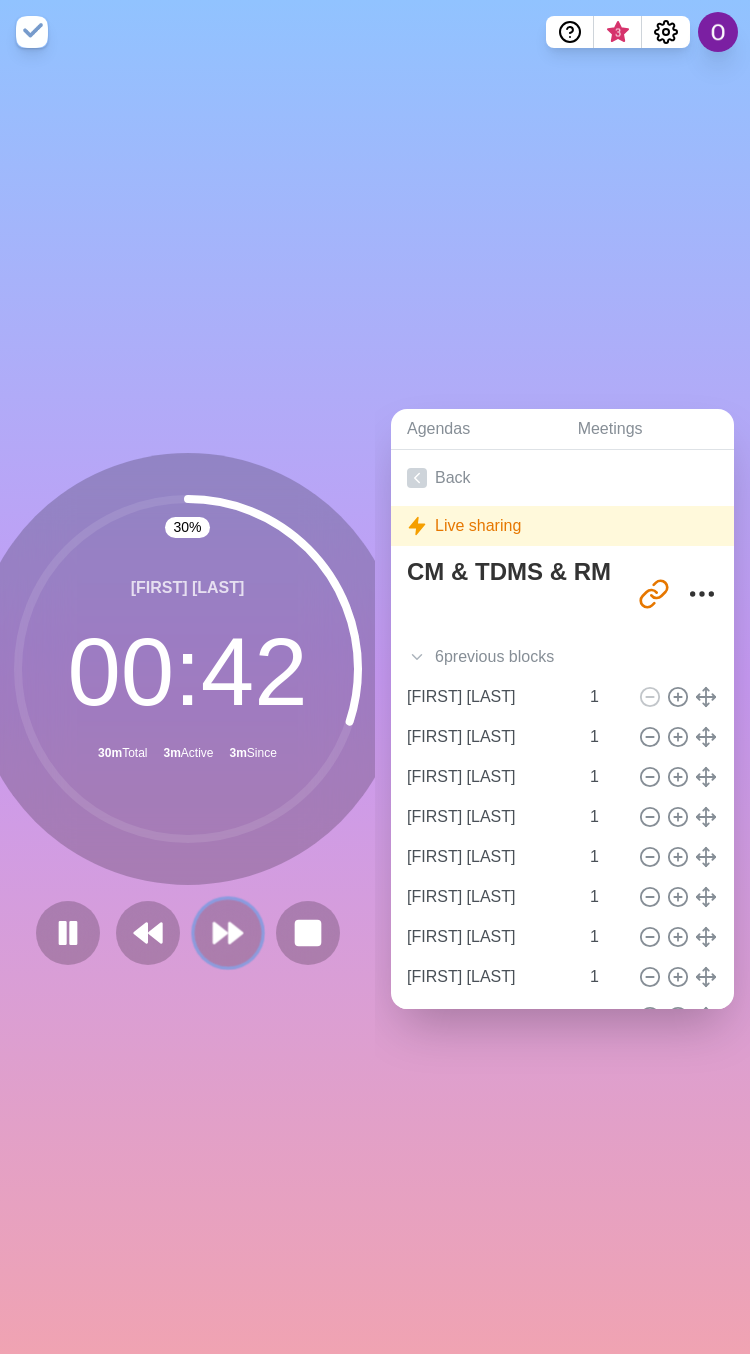 click 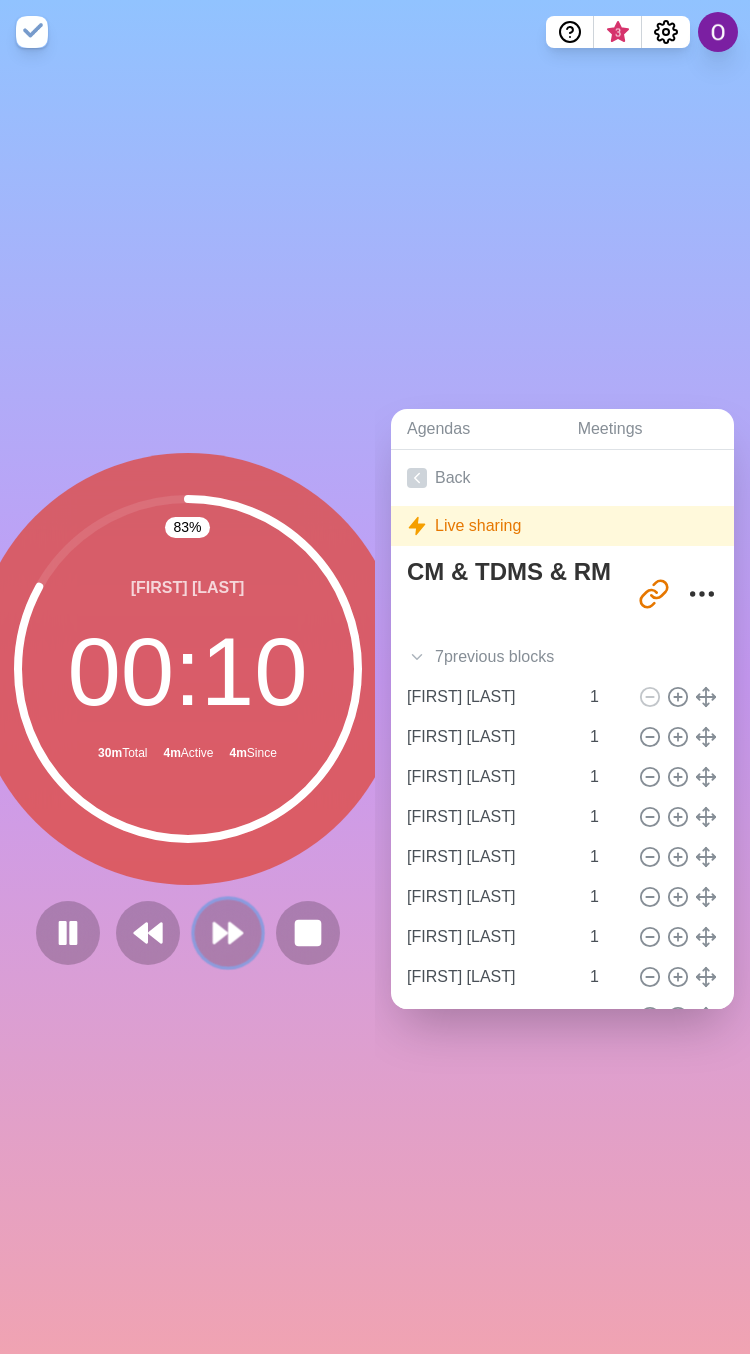 click 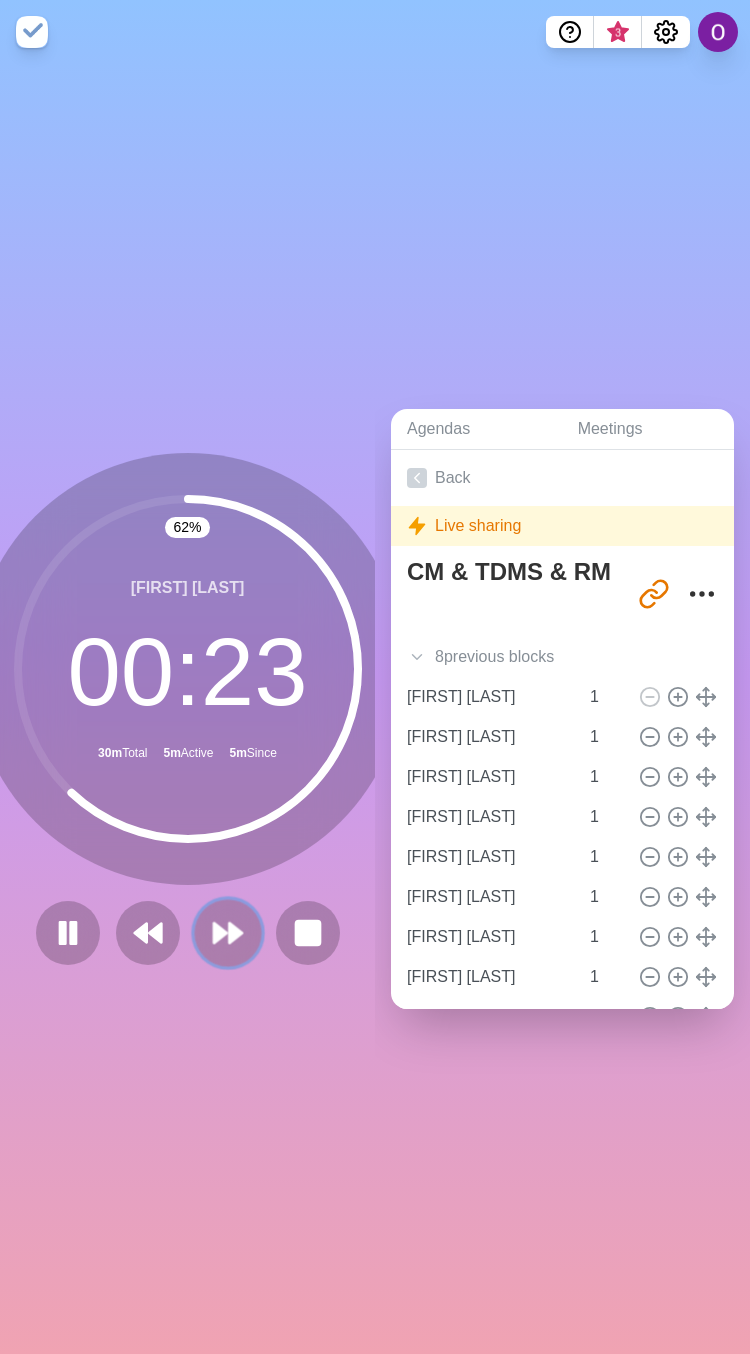 click 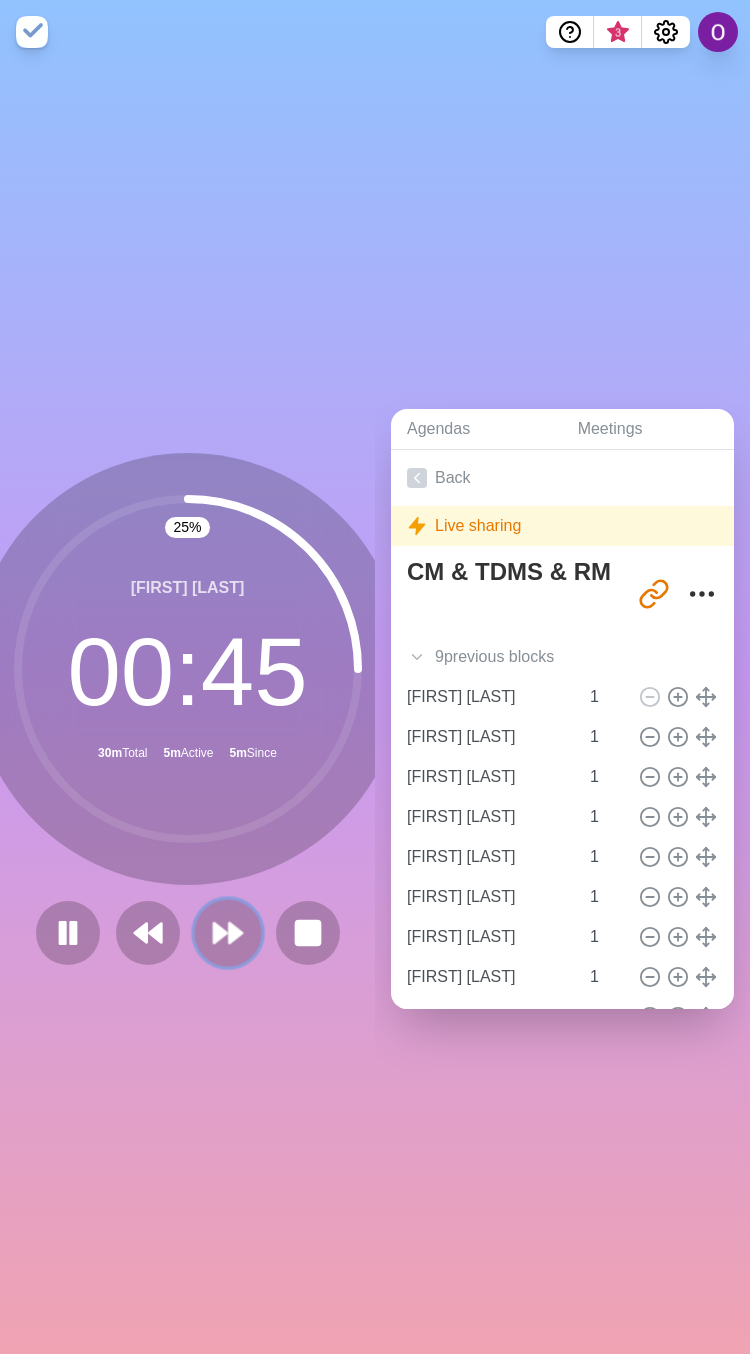 click 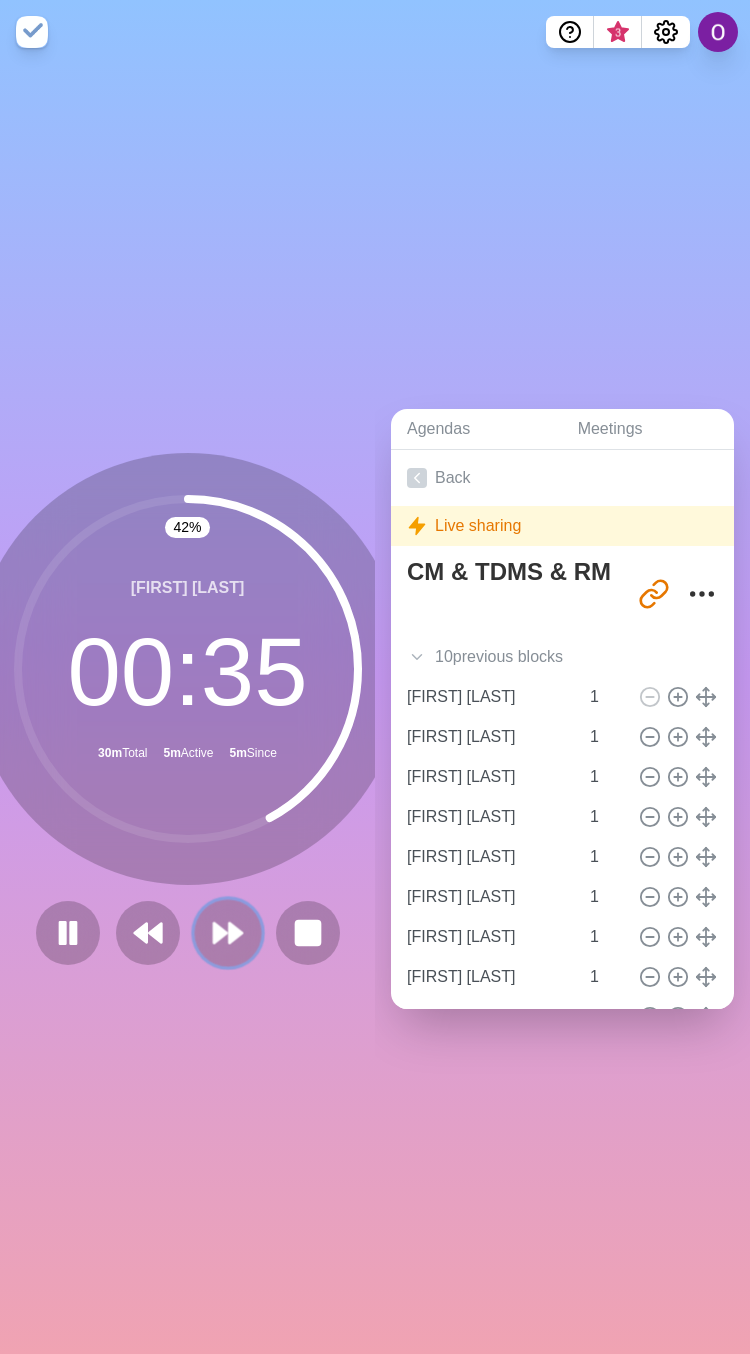 click 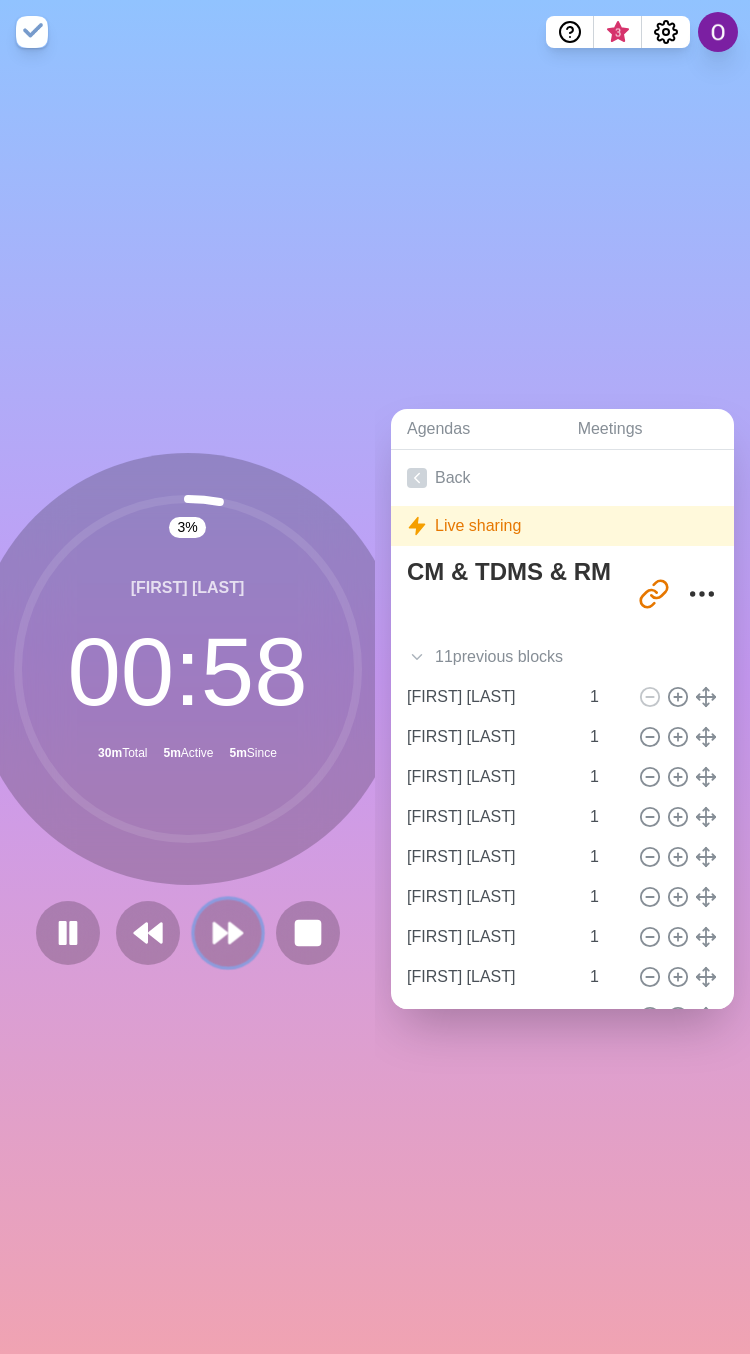 click 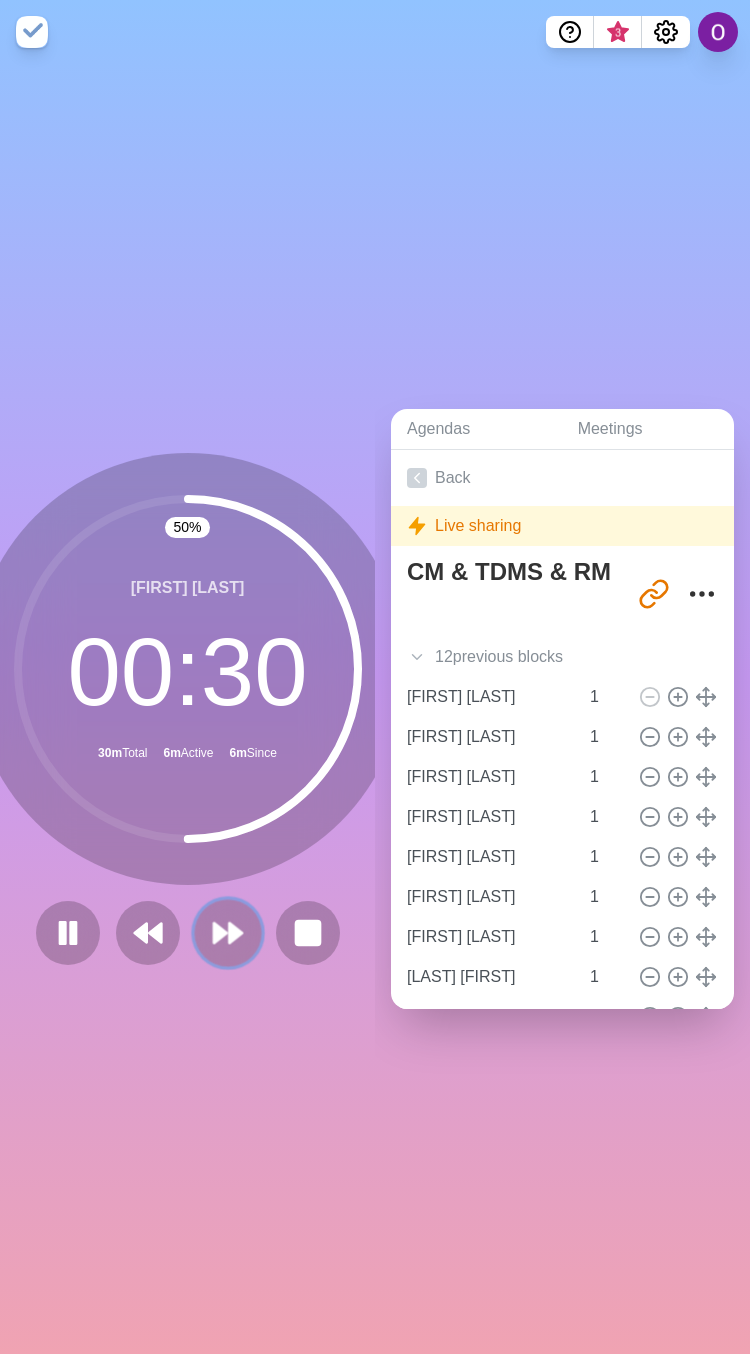 click 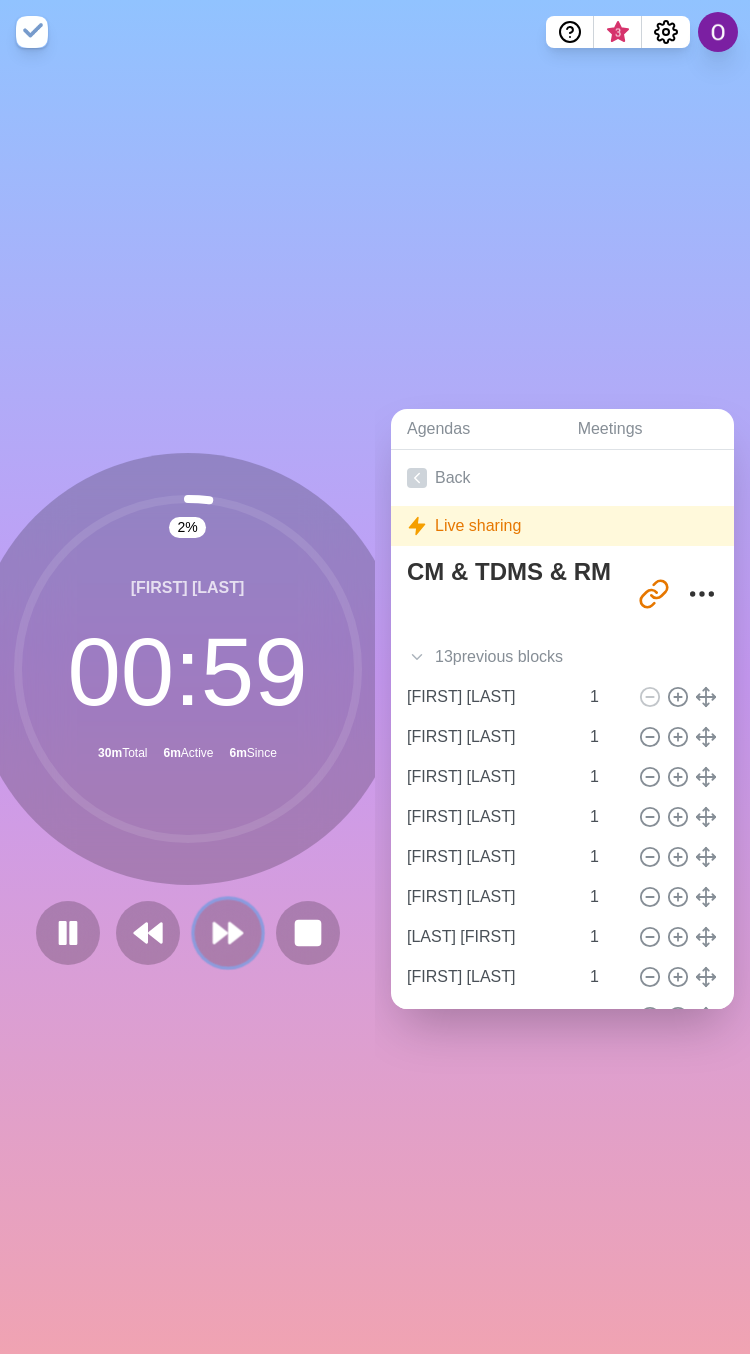 click 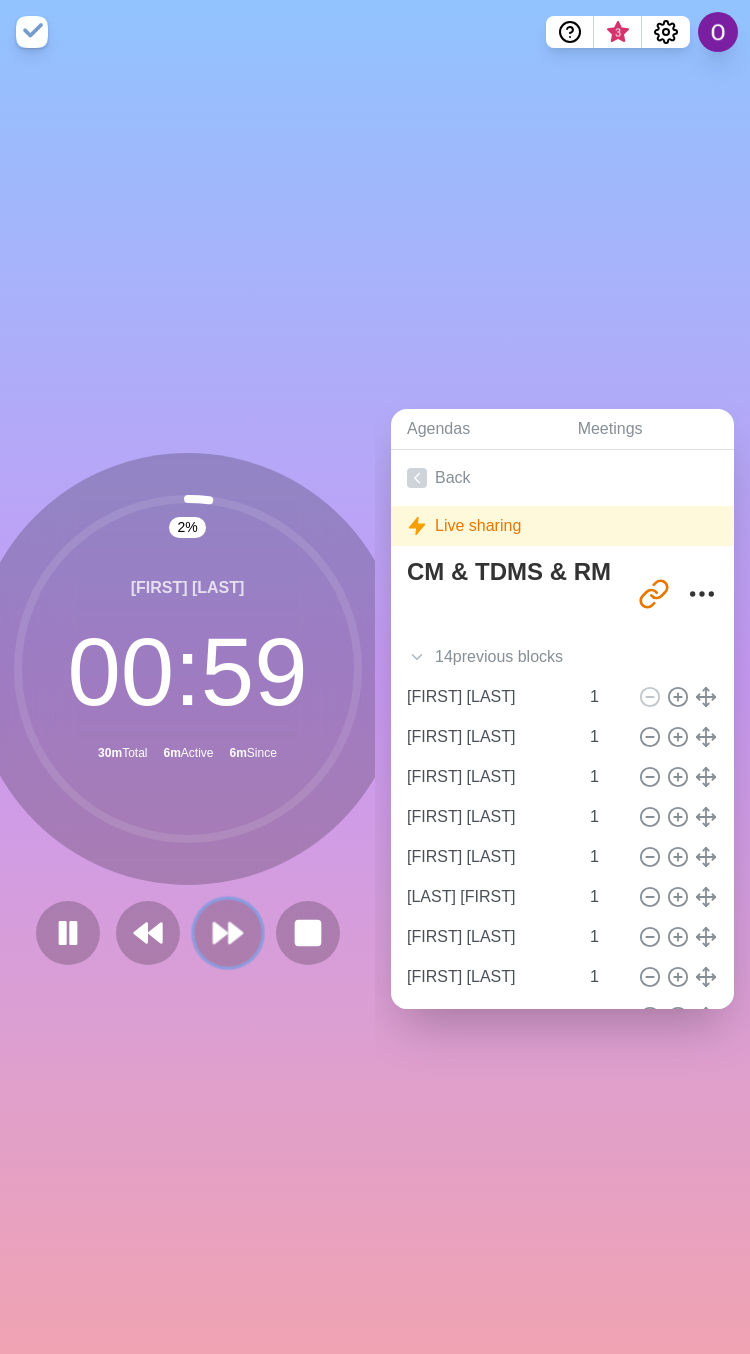 click 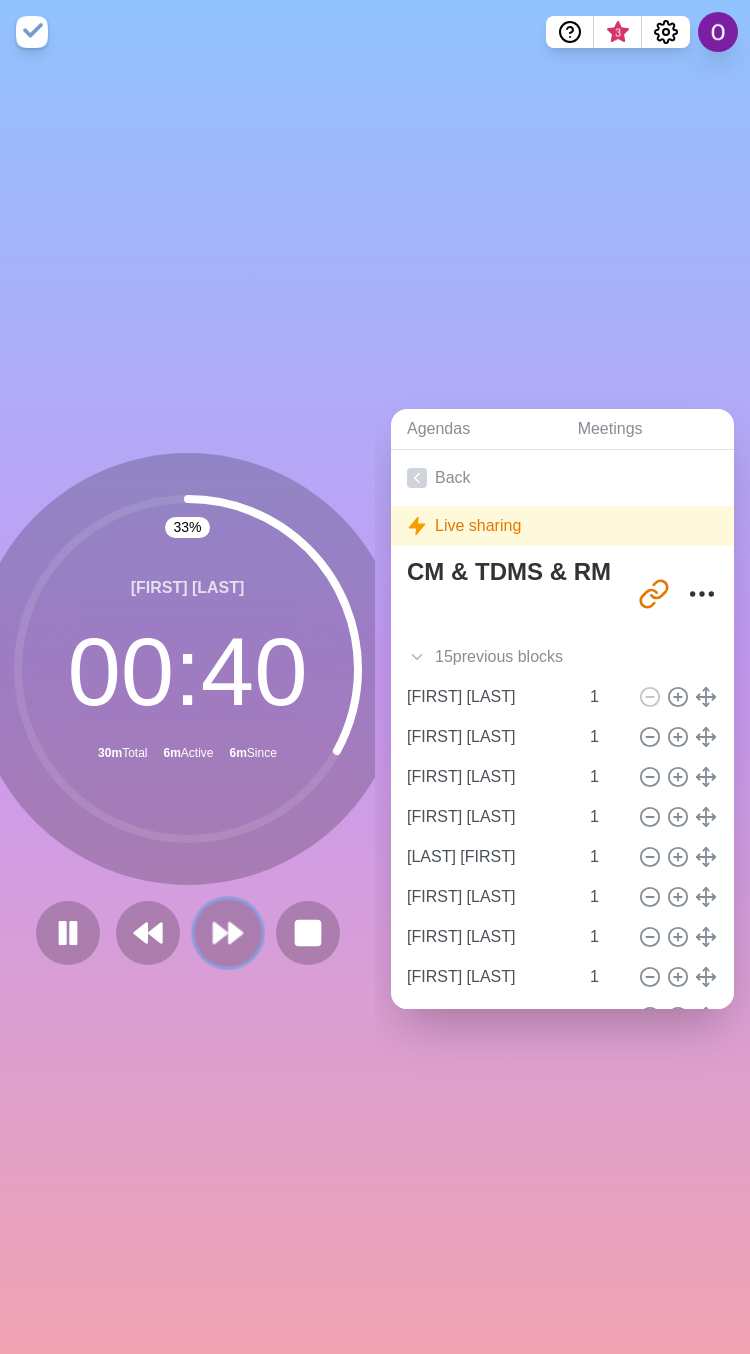 click 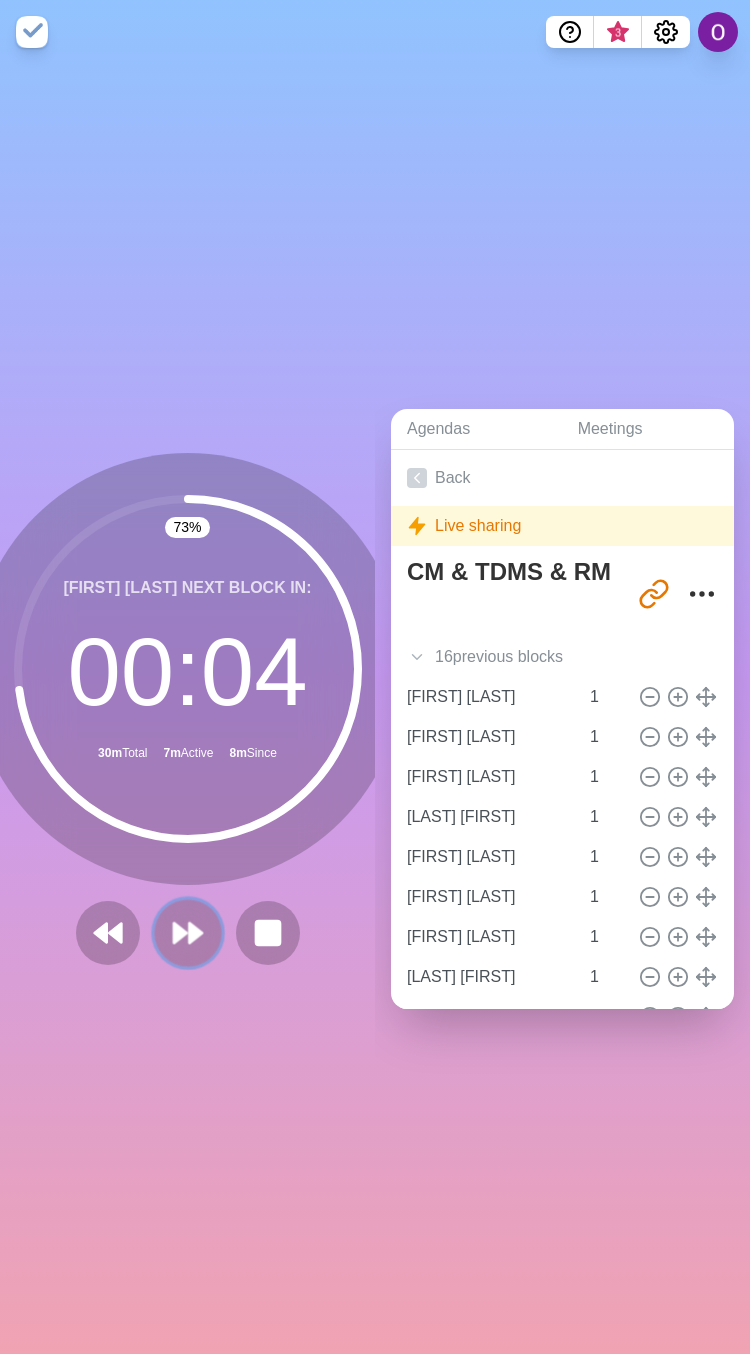 click 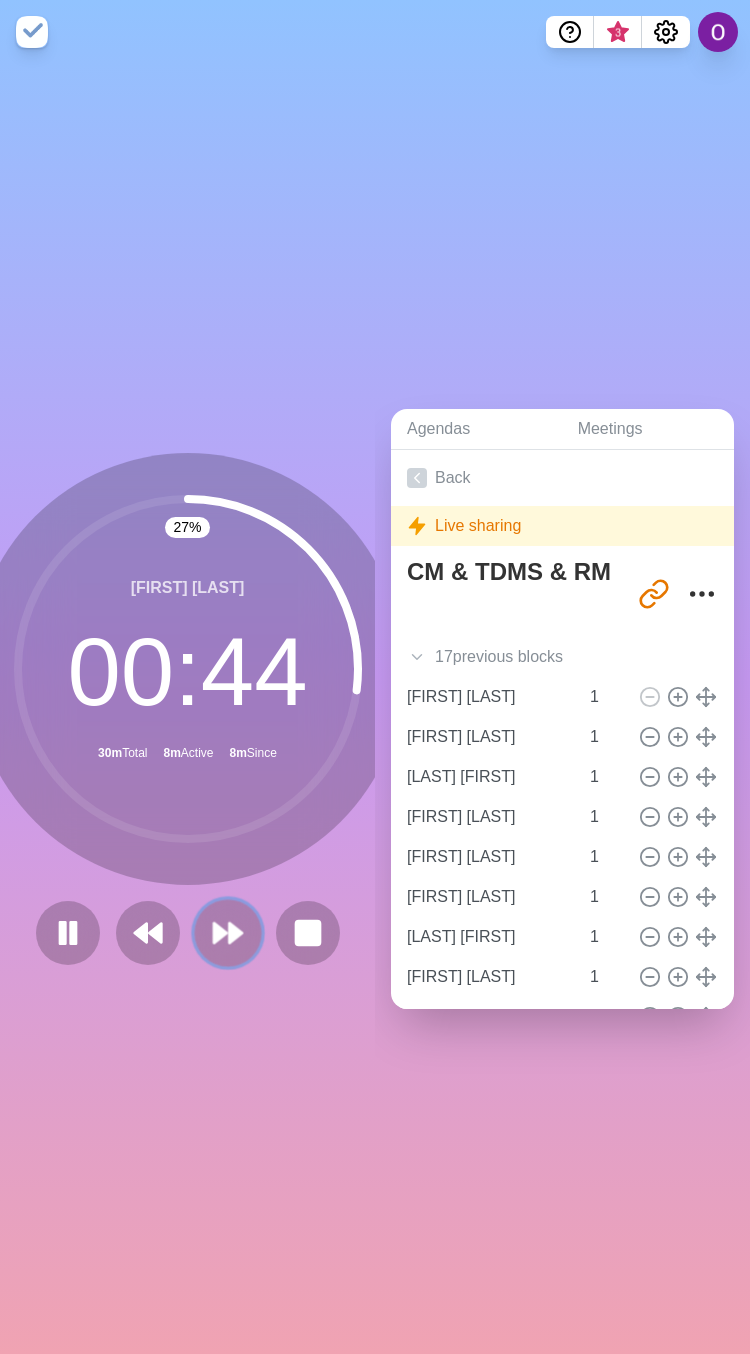 click 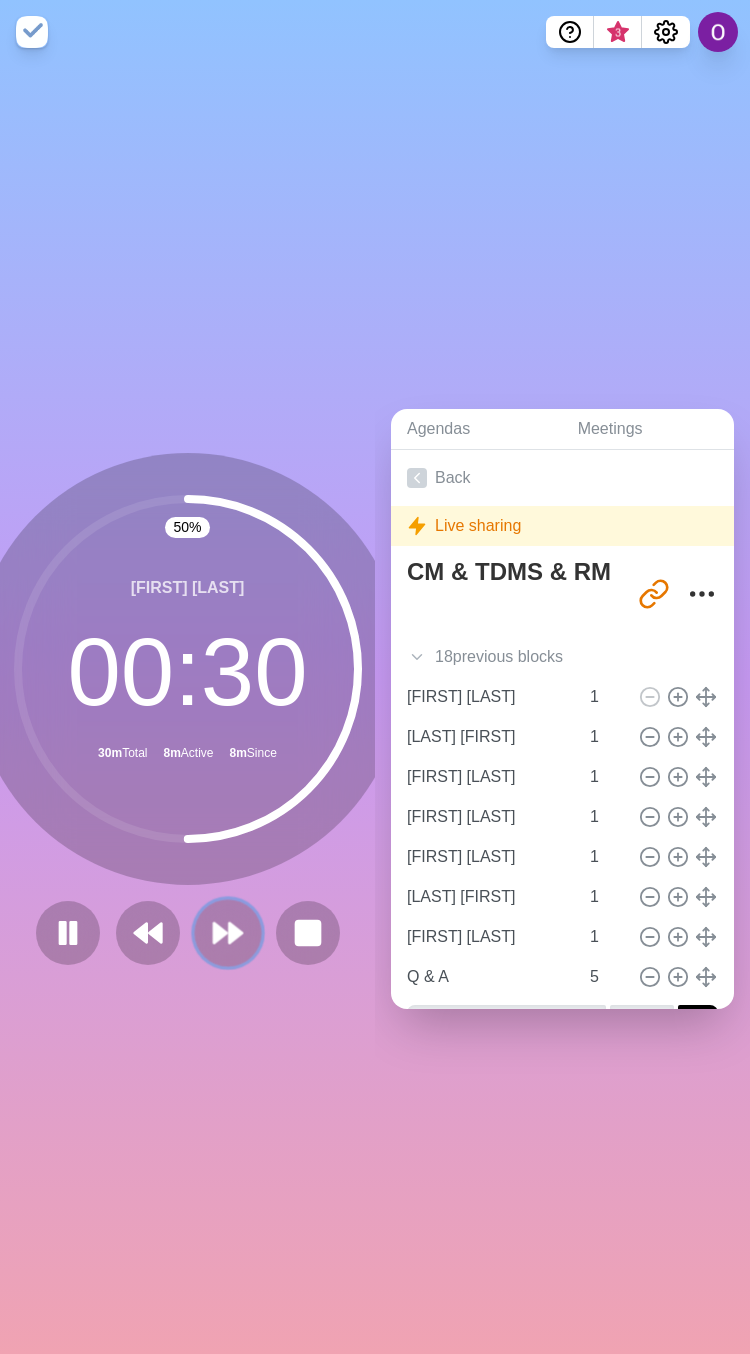 click 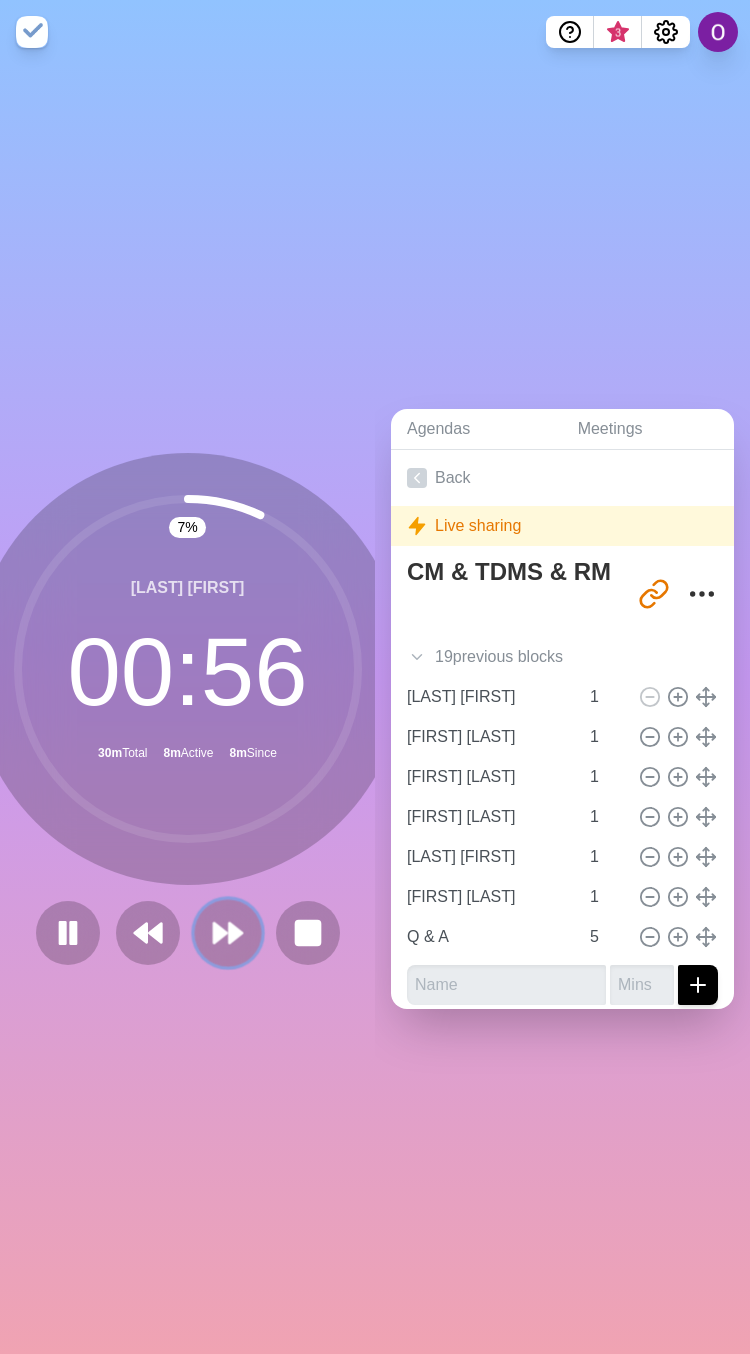 click 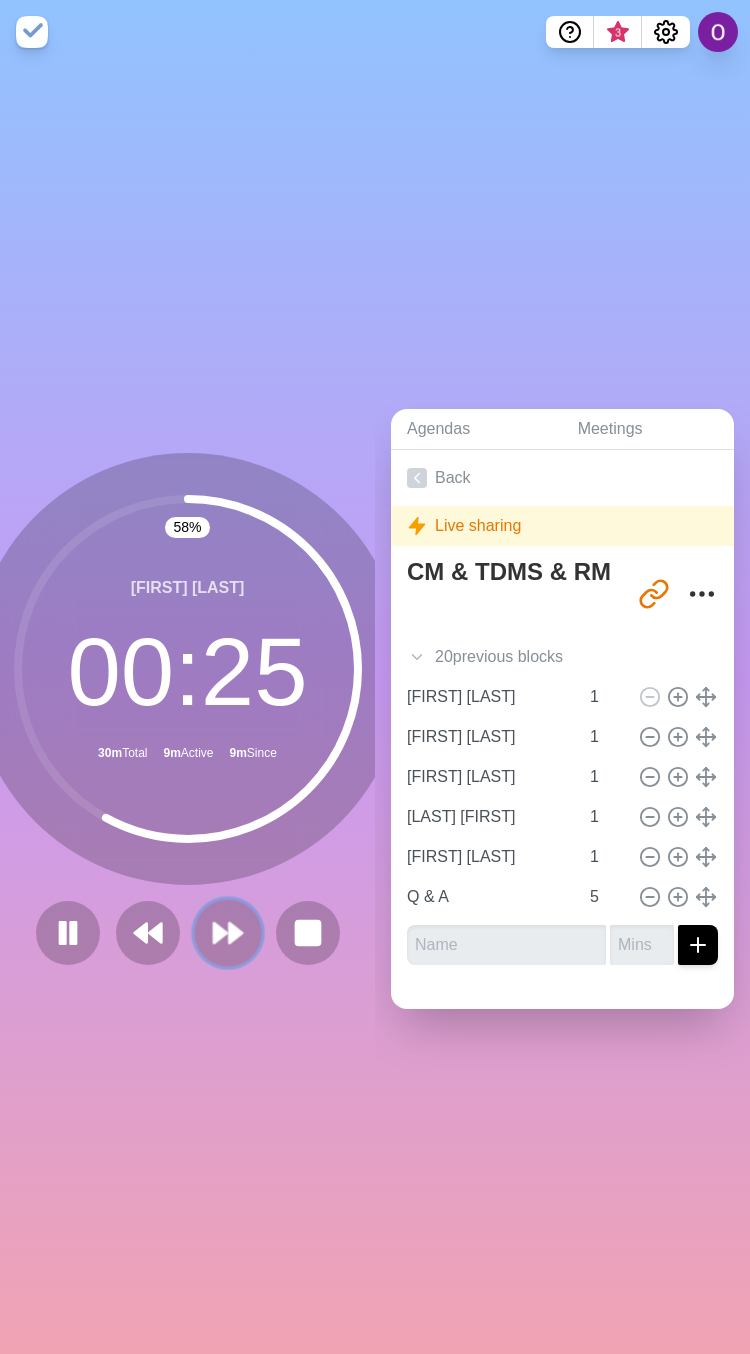 click at bounding box center (227, 932) 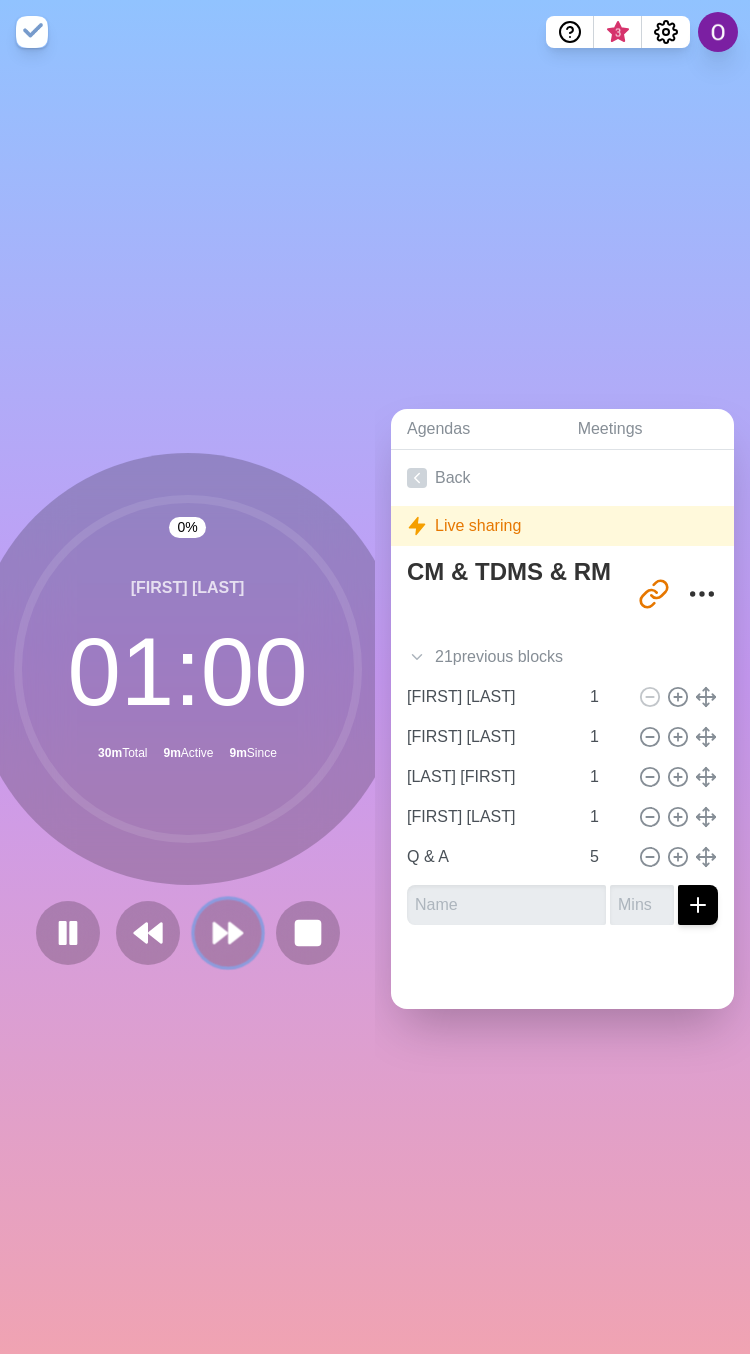 click at bounding box center (227, 932) 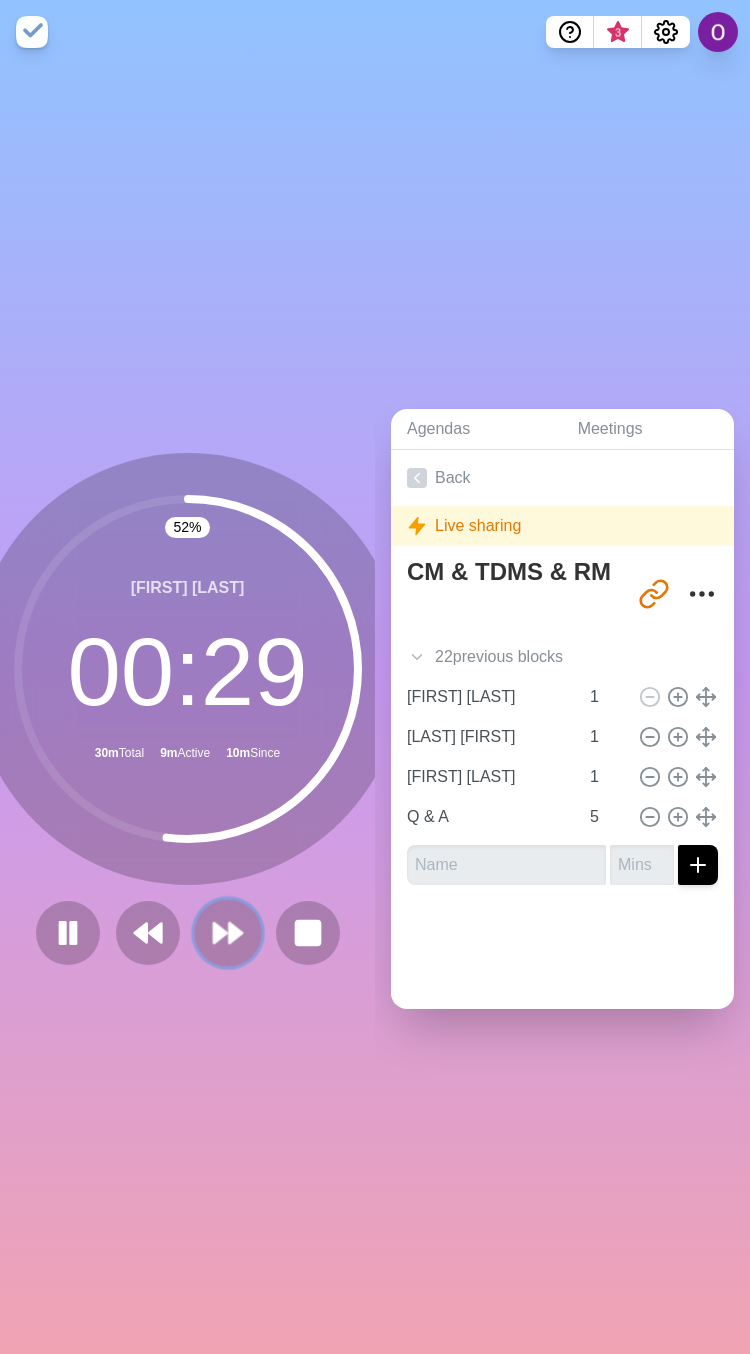 click 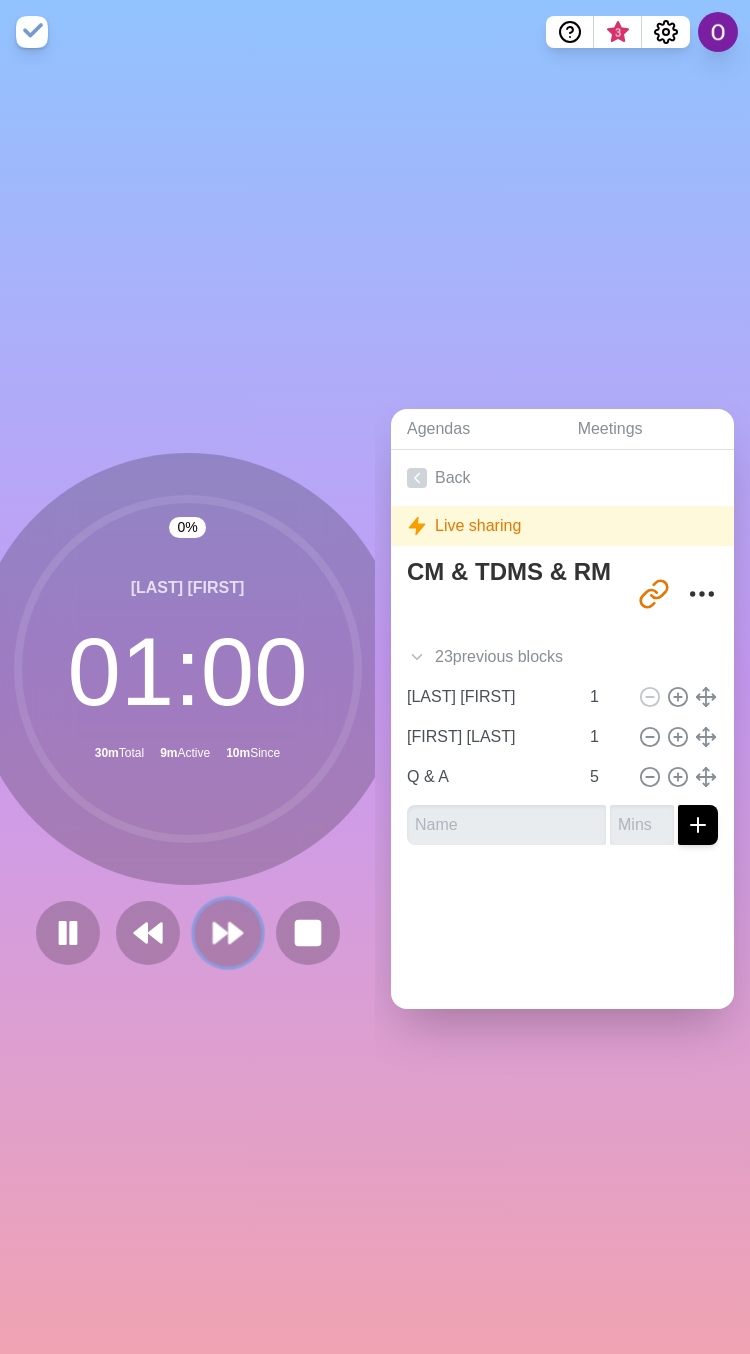 click 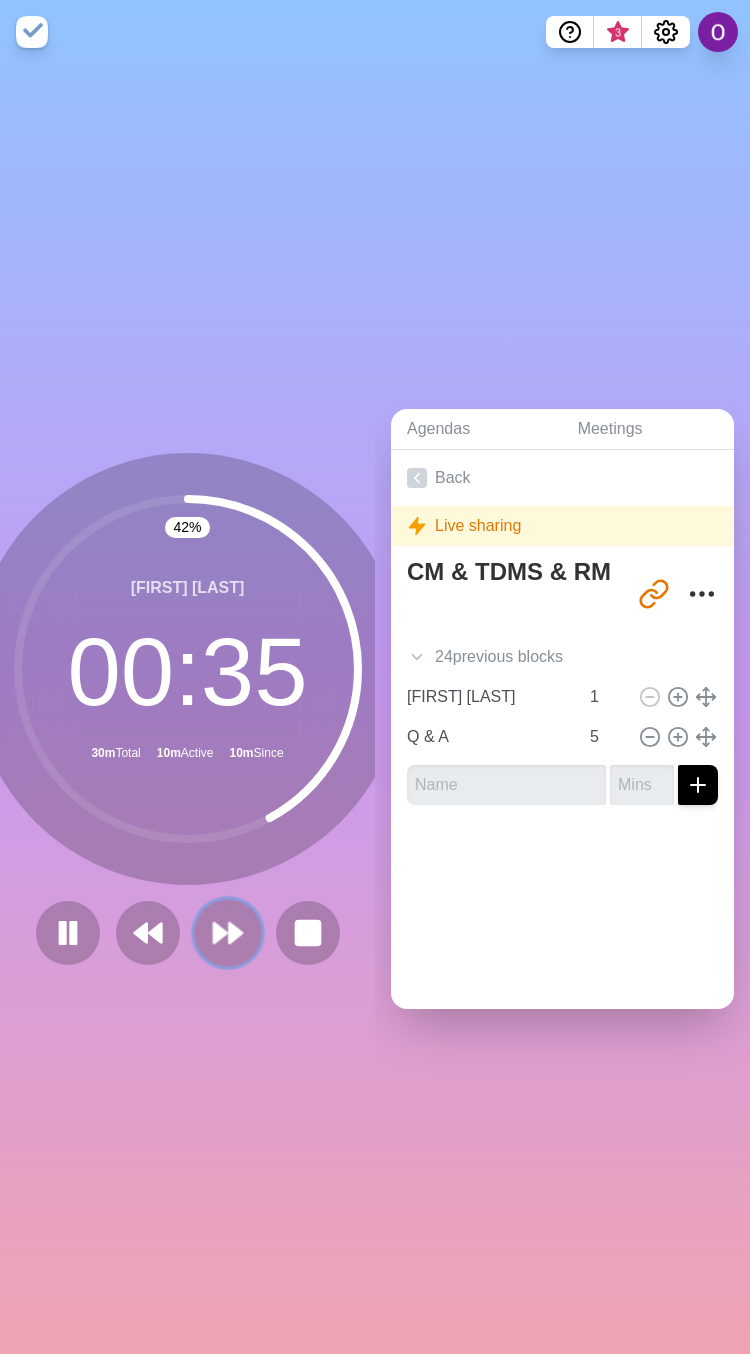 click at bounding box center (227, 932) 